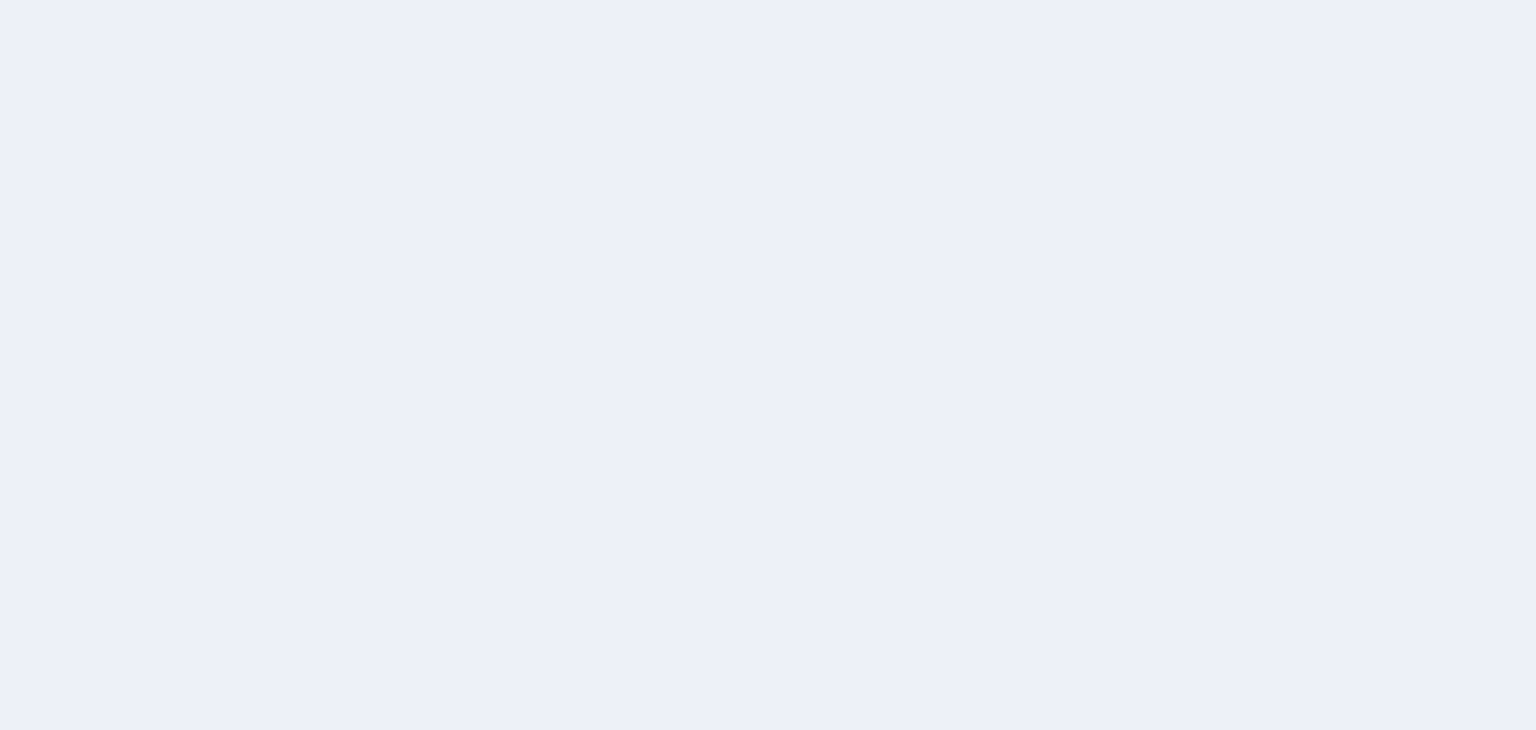 scroll, scrollTop: 0, scrollLeft: 0, axis: both 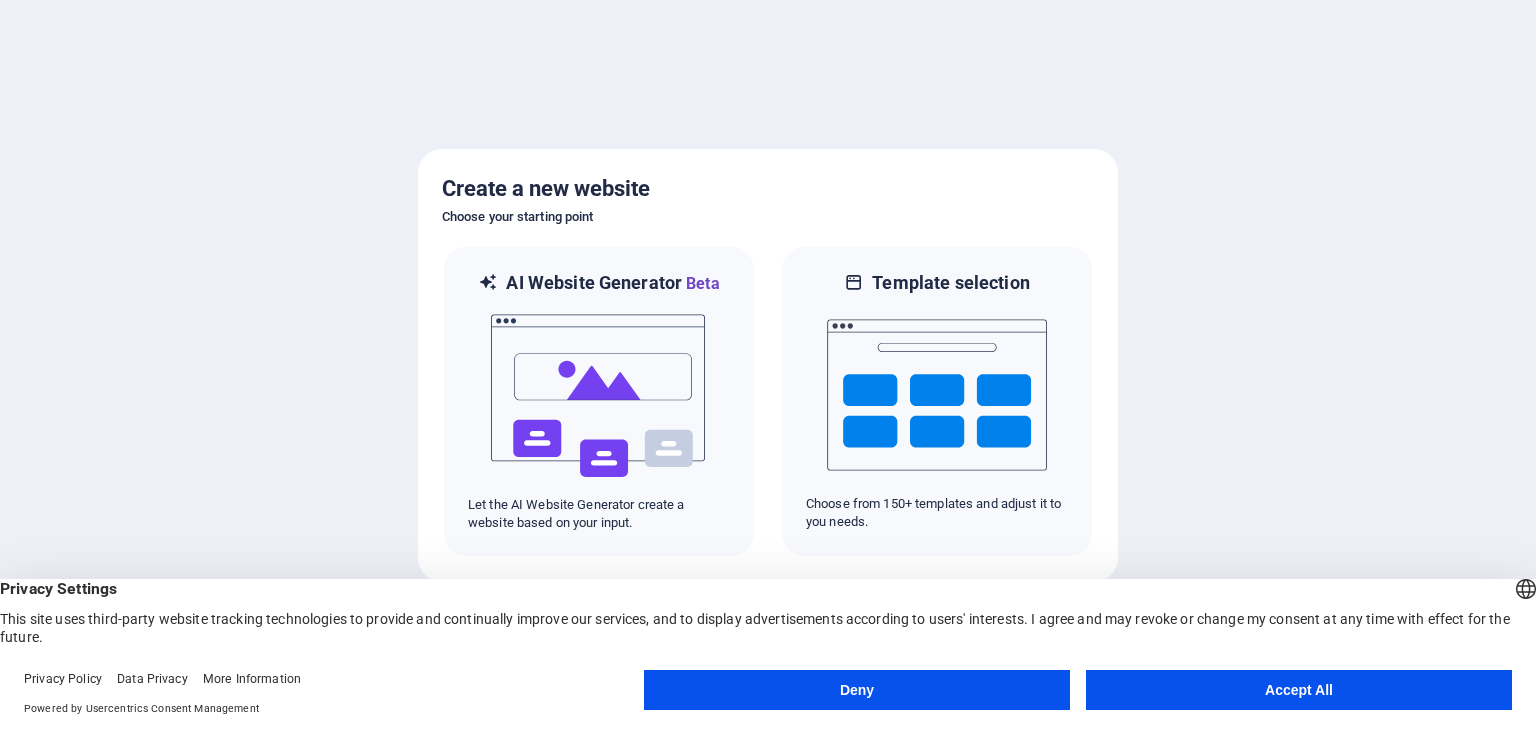 click on "Accept All" at bounding box center [1299, 690] 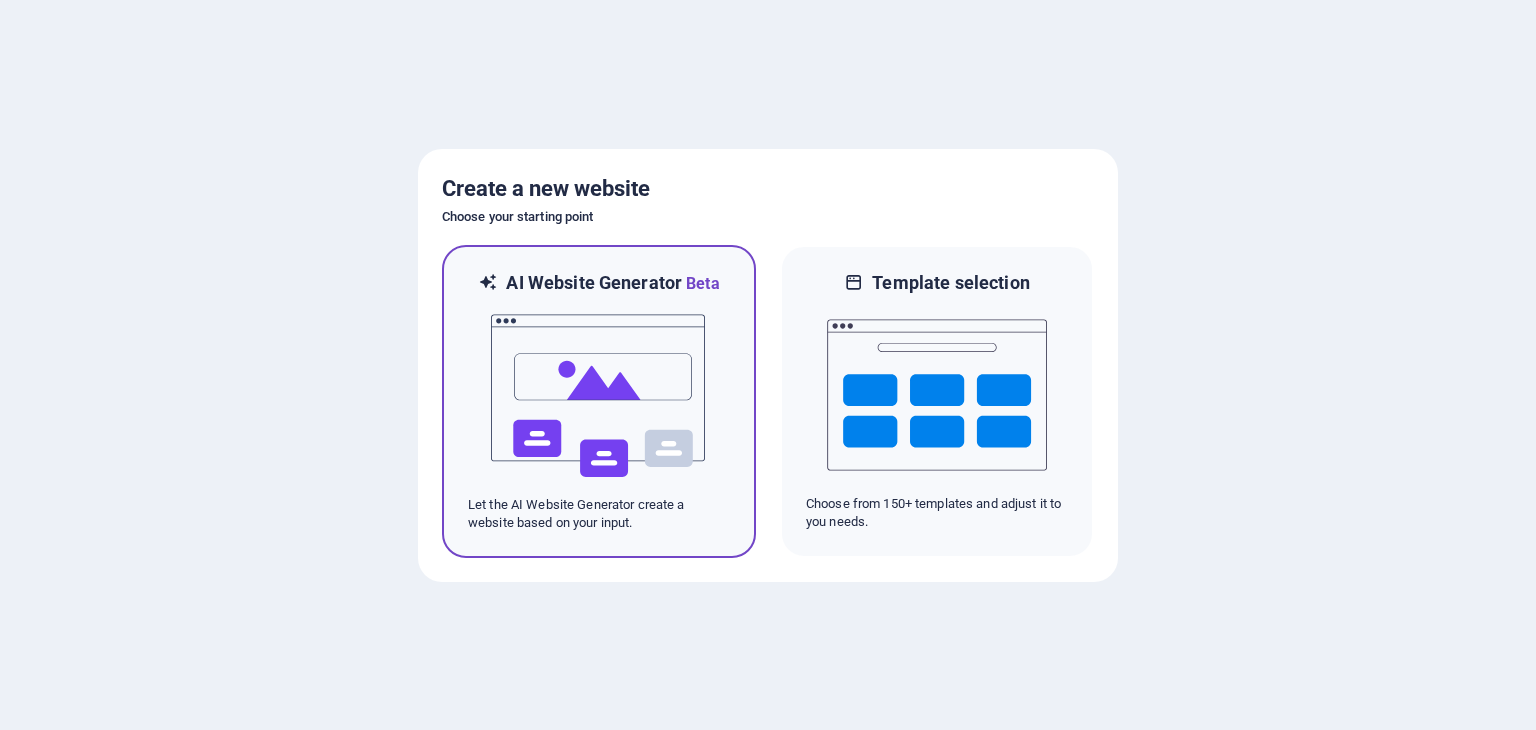 click at bounding box center (599, 396) 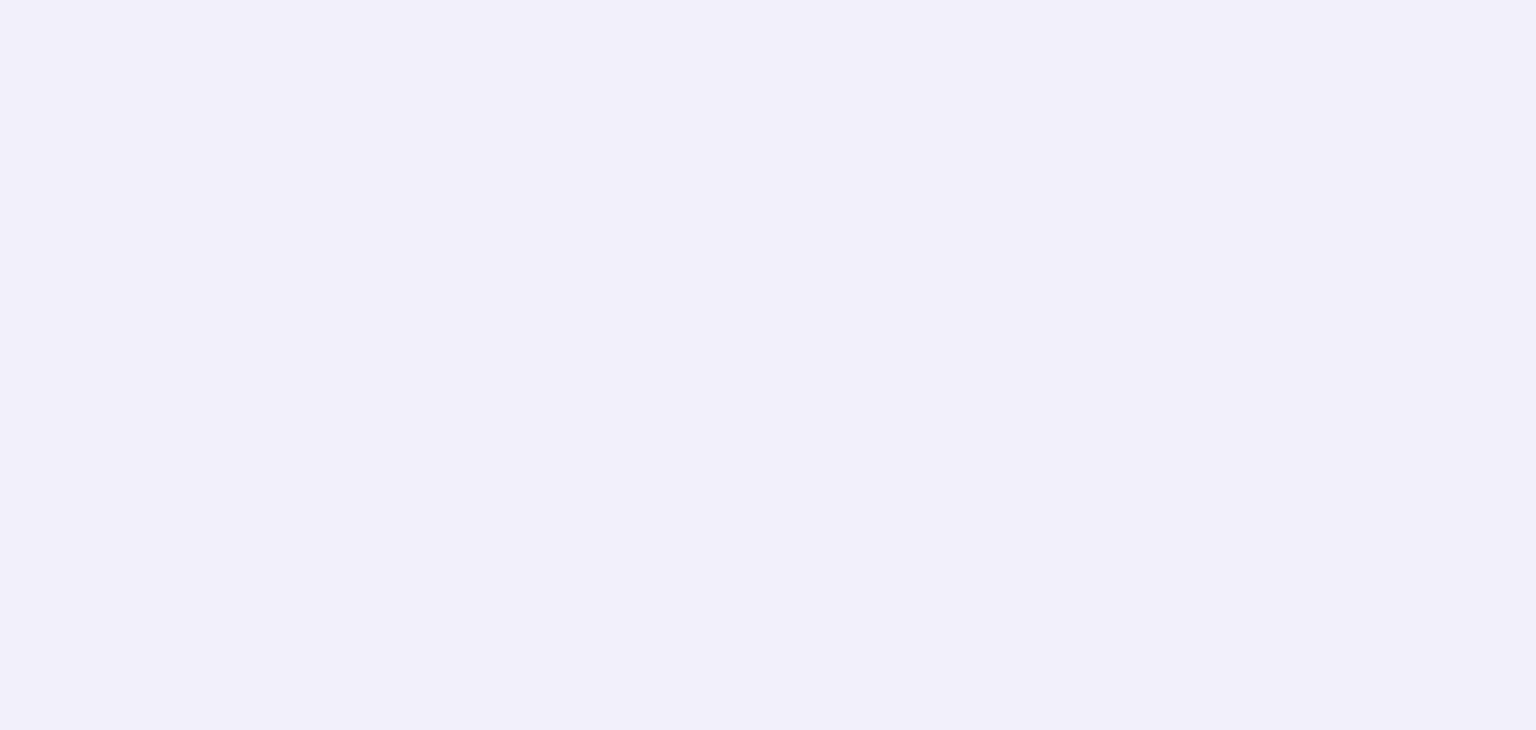 scroll, scrollTop: 0, scrollLeft: 0, axis: both 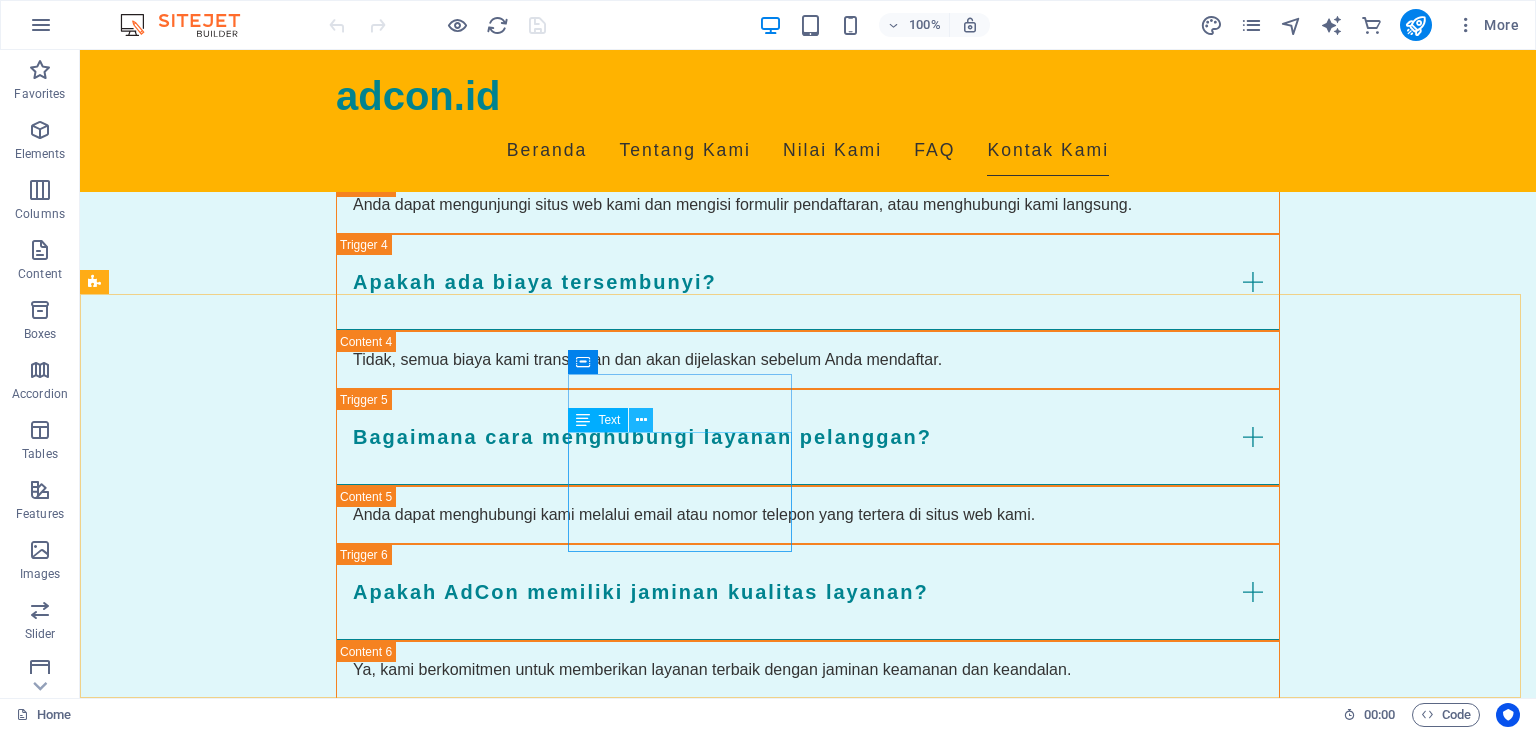 click at bounding box center (641, 420) 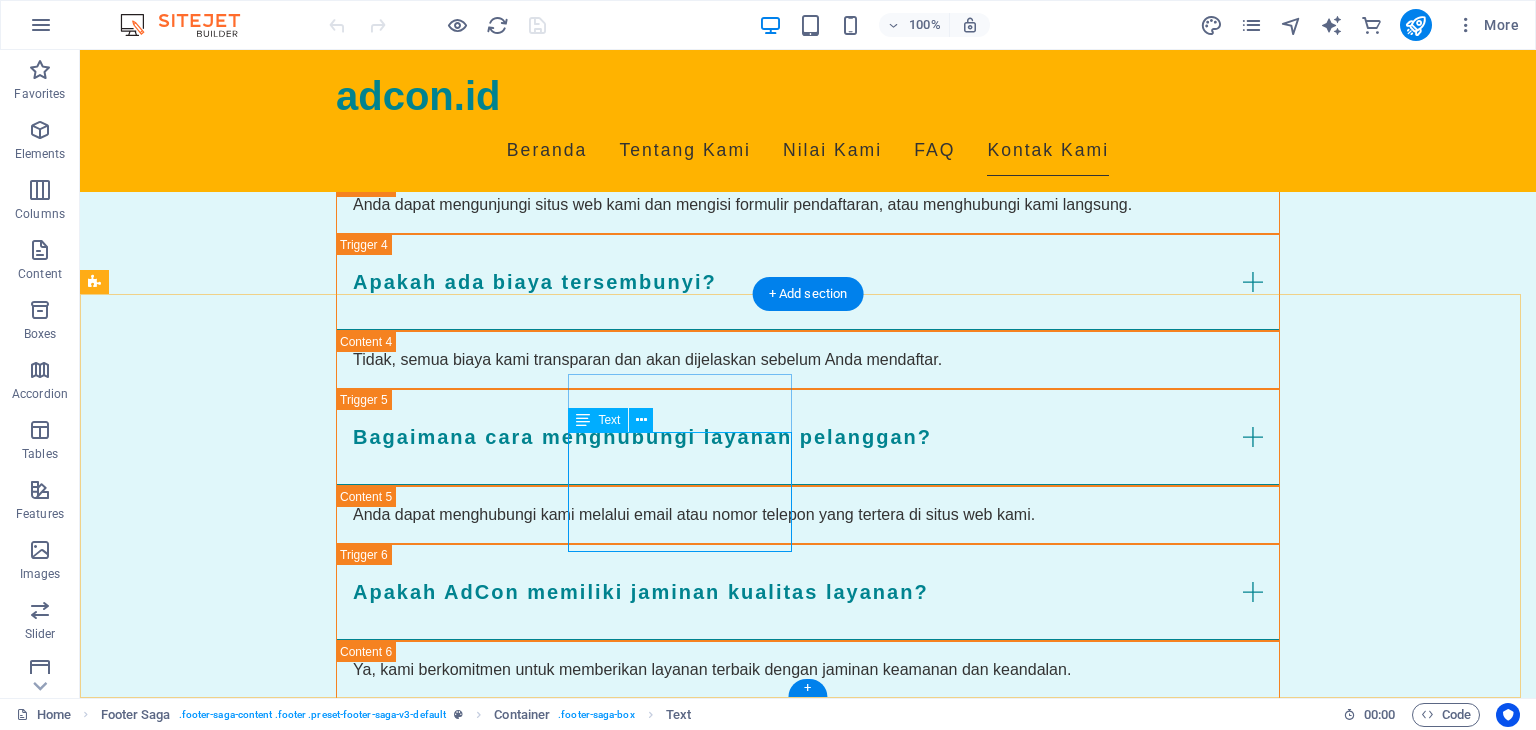click on "12345" at bounding box center [118, 1777] 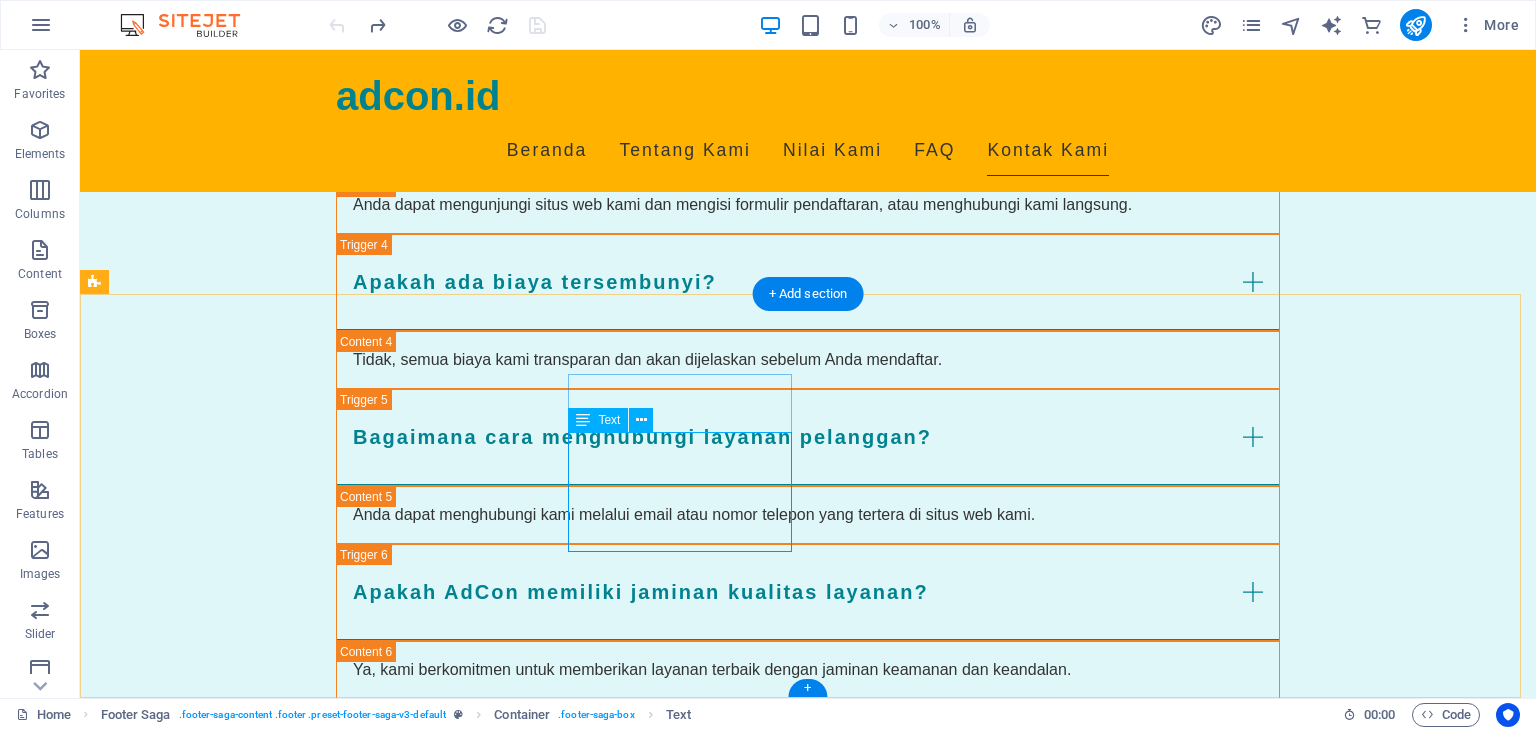 drag, startPoint x: 702, startPoint y: 475, endPoint x: 707, endPoint y: 463, distance: 13 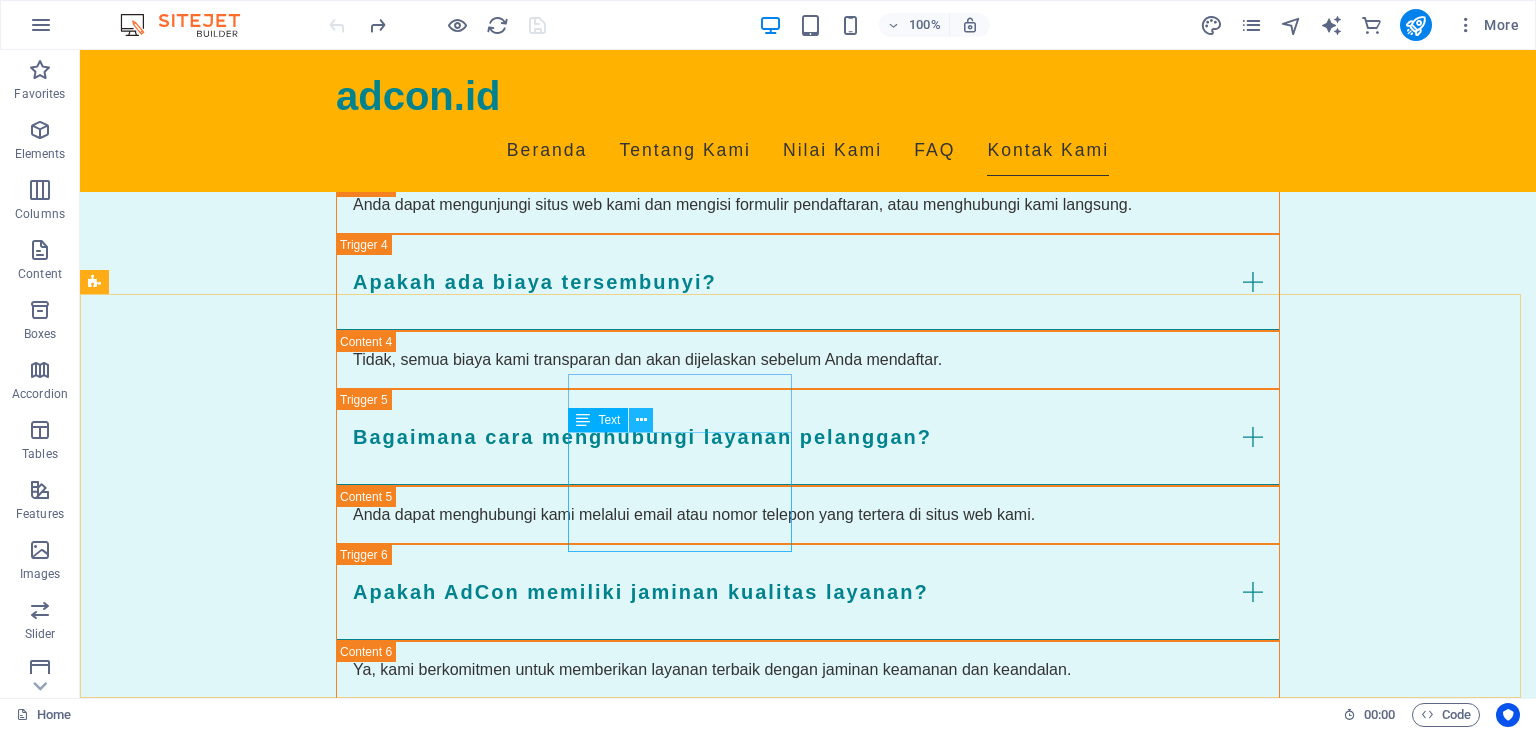click at bounding box center (641, 420) 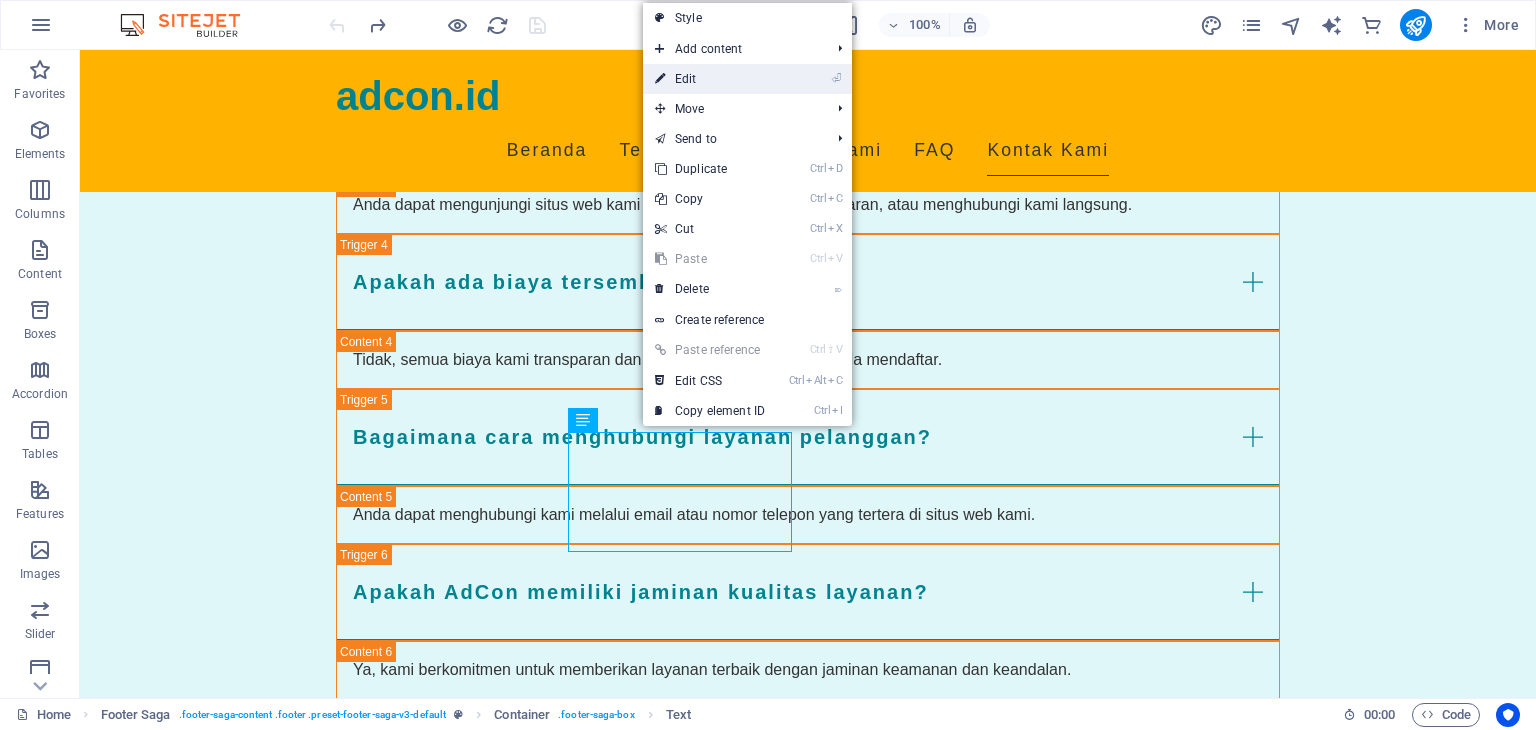click on "⏎  Edit" at bounding box center (710, 79) 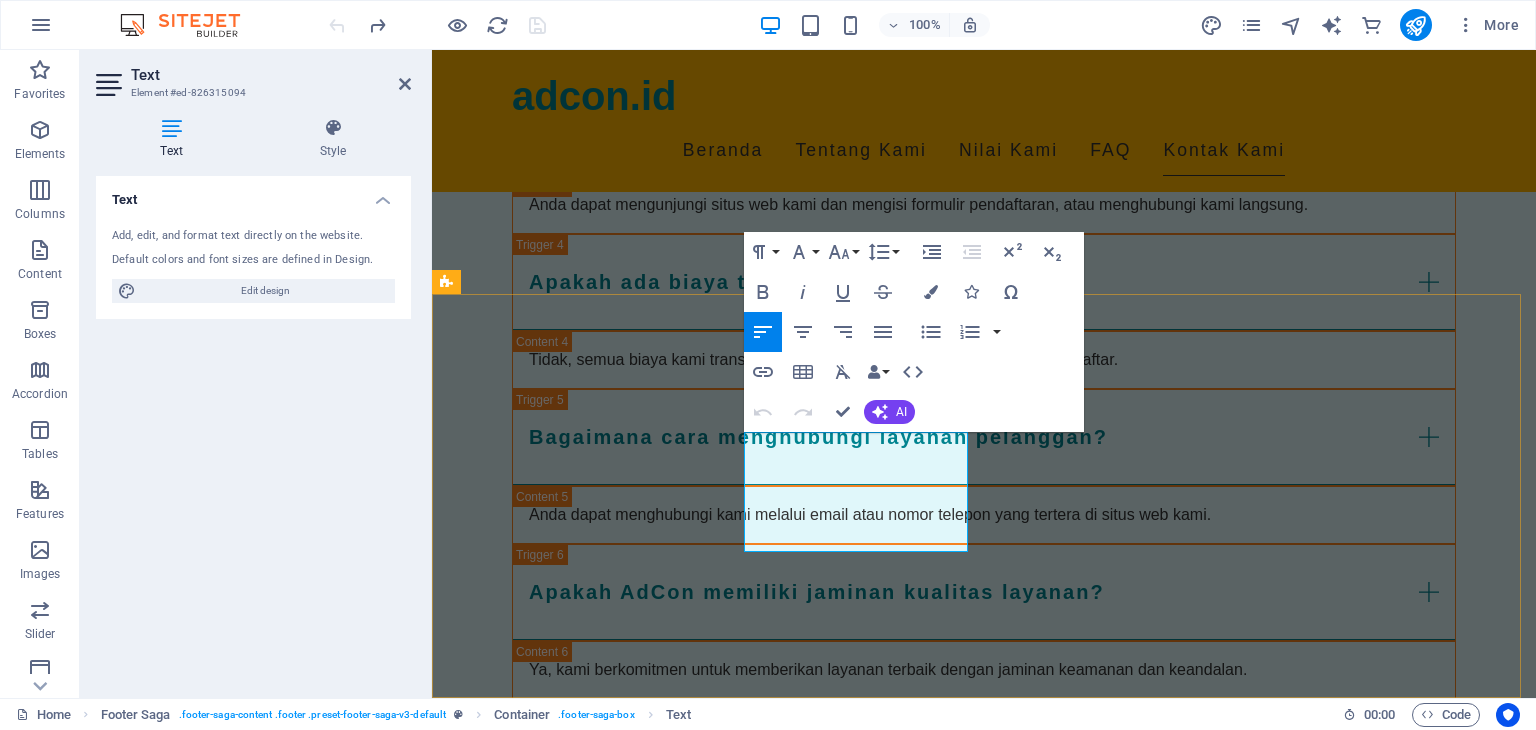 click on "[STREET] [NUMBER] [ZIP CODE]   Yogyakarta" at bounding box center [560, 1778] 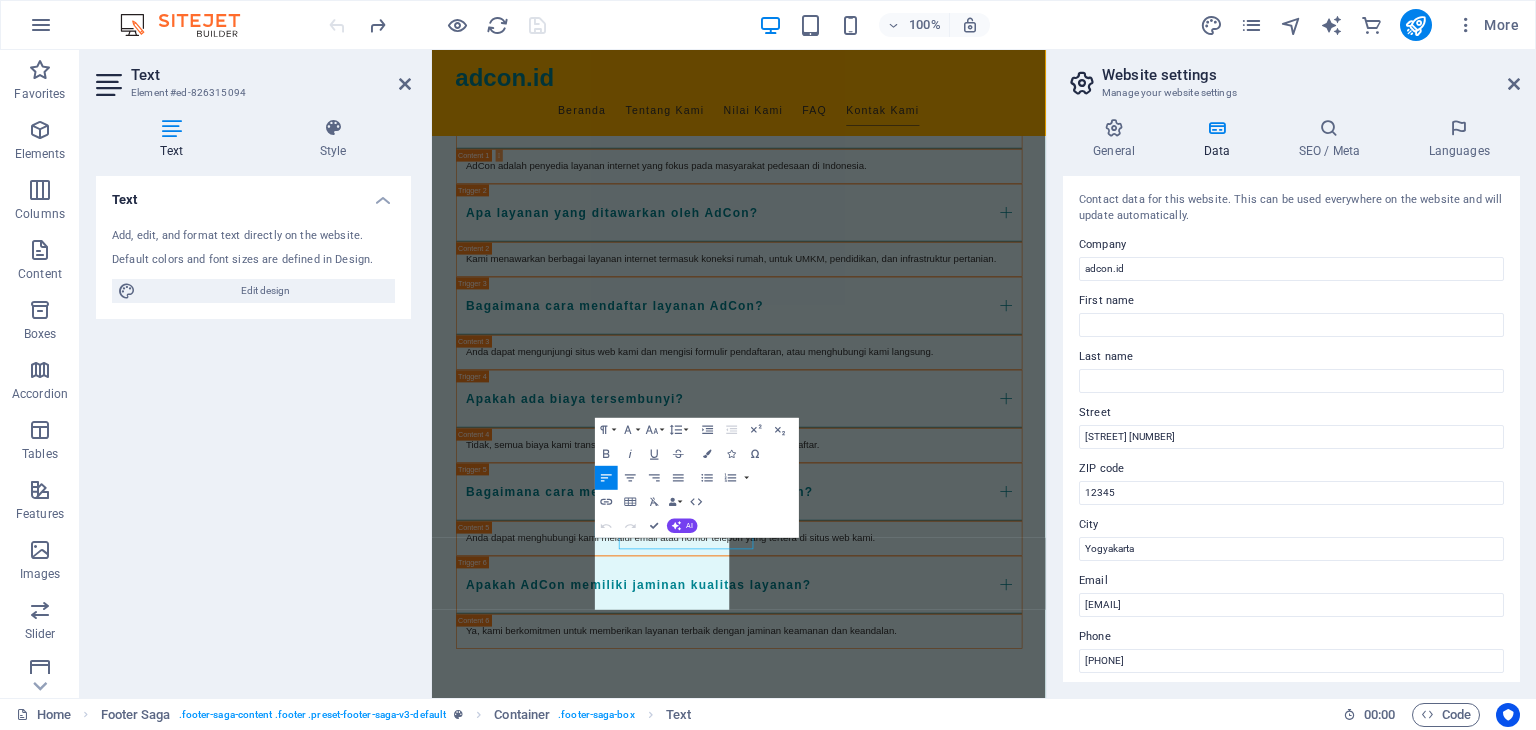 scroll, scrollTop: 2365, scrollLeft: 0, axis: vertical 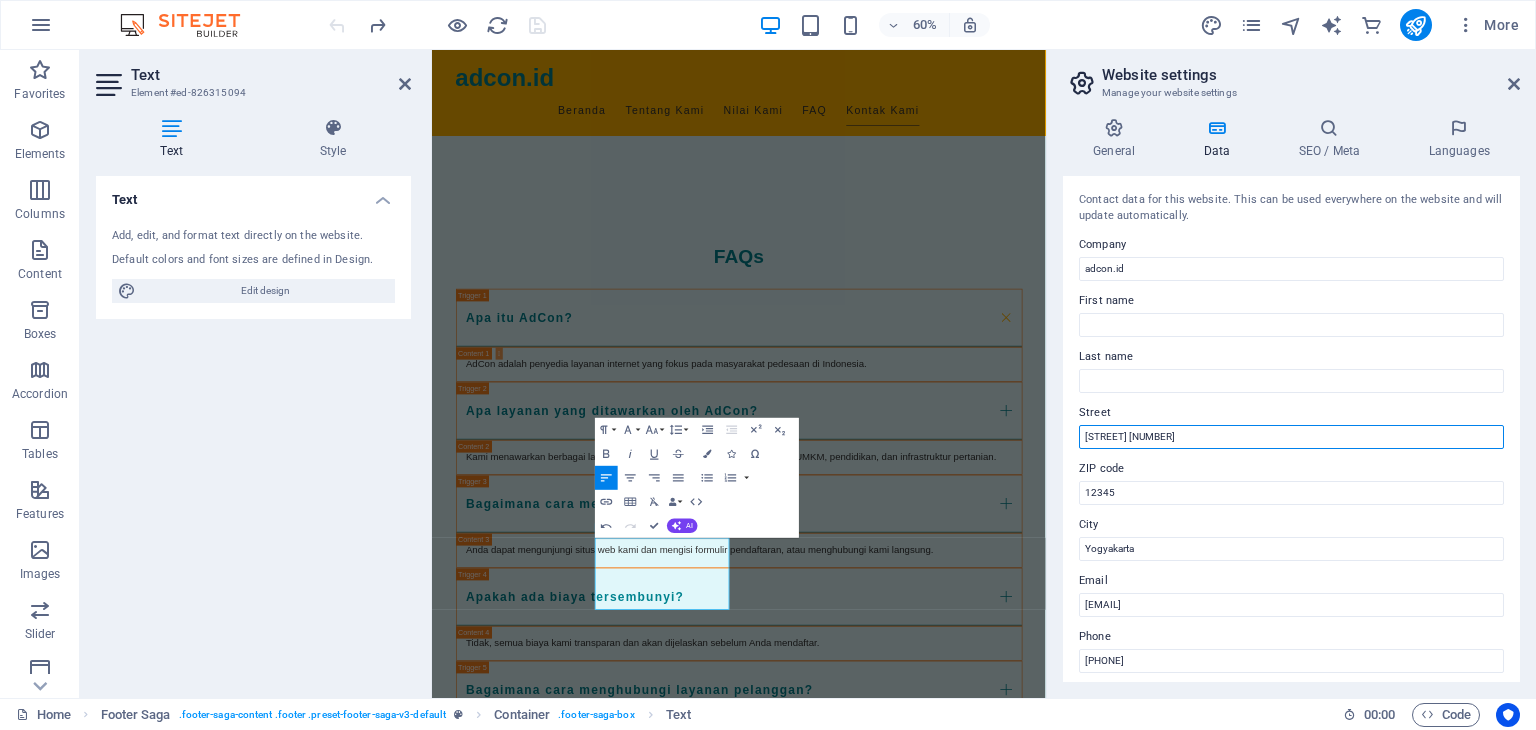 drag, startPoint x: 1180, startPoint y: 437, endPoint x: 1056, endPoint y: 477, distance: 130.29198 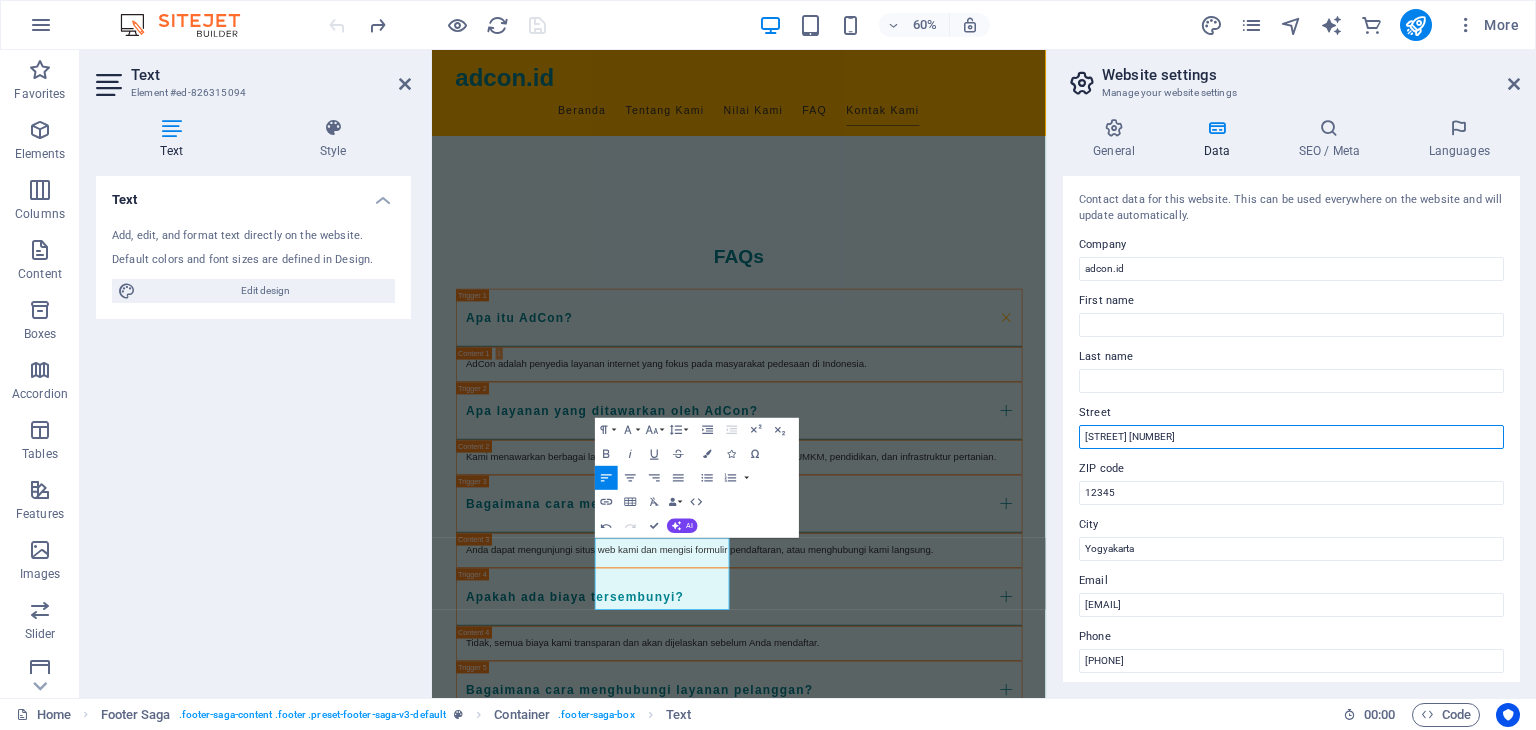 paste on "[STREET]" 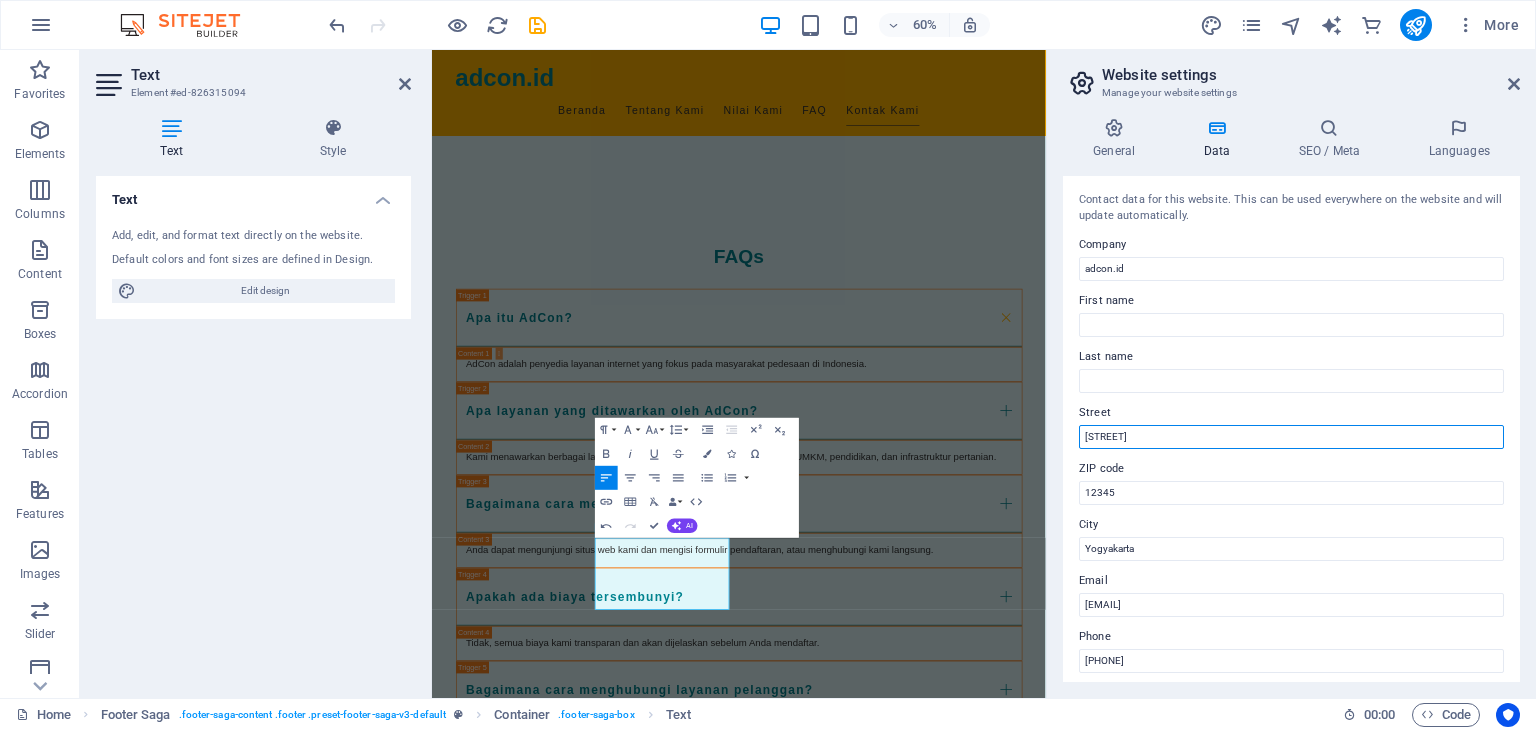 drag, startPoint x: 1284, startPoint y: 437, endPoint x: 1084, endPoint y: 457, distance: 200.99751 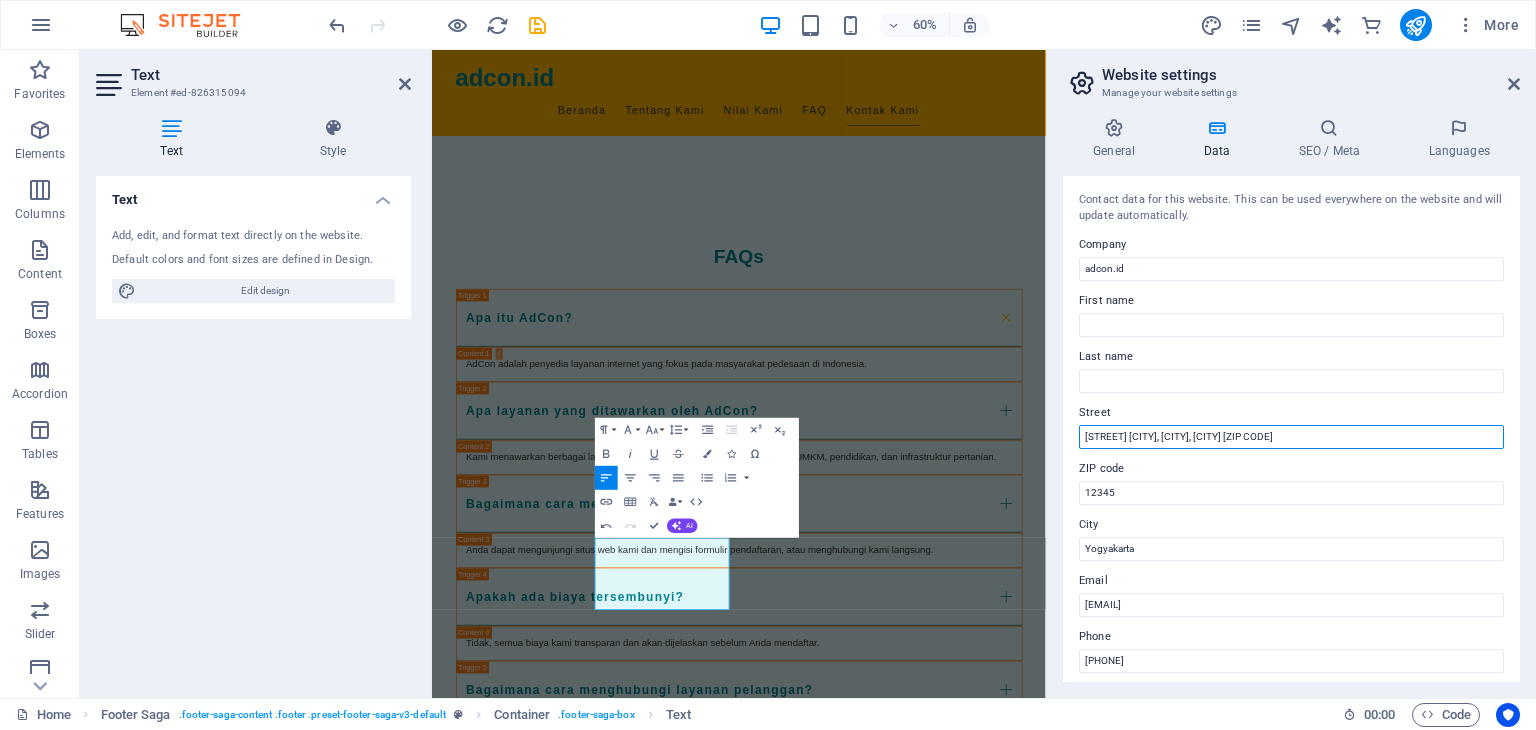 scroll, scrollTop: 0, scrollLeft: 107, axis: horizontal 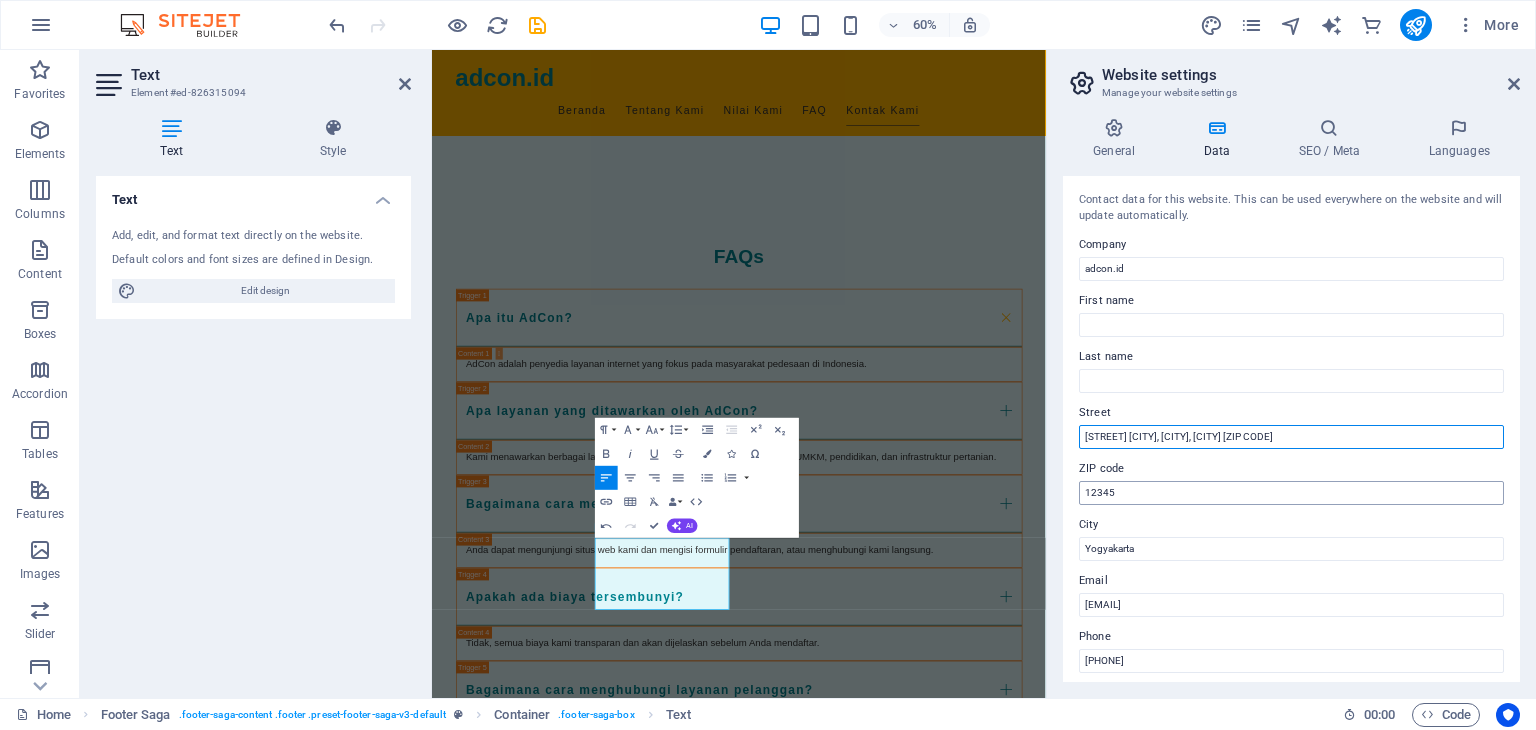 type on "[STREET] [CITY], [CITY], [CITY] [ZIP CODE]" 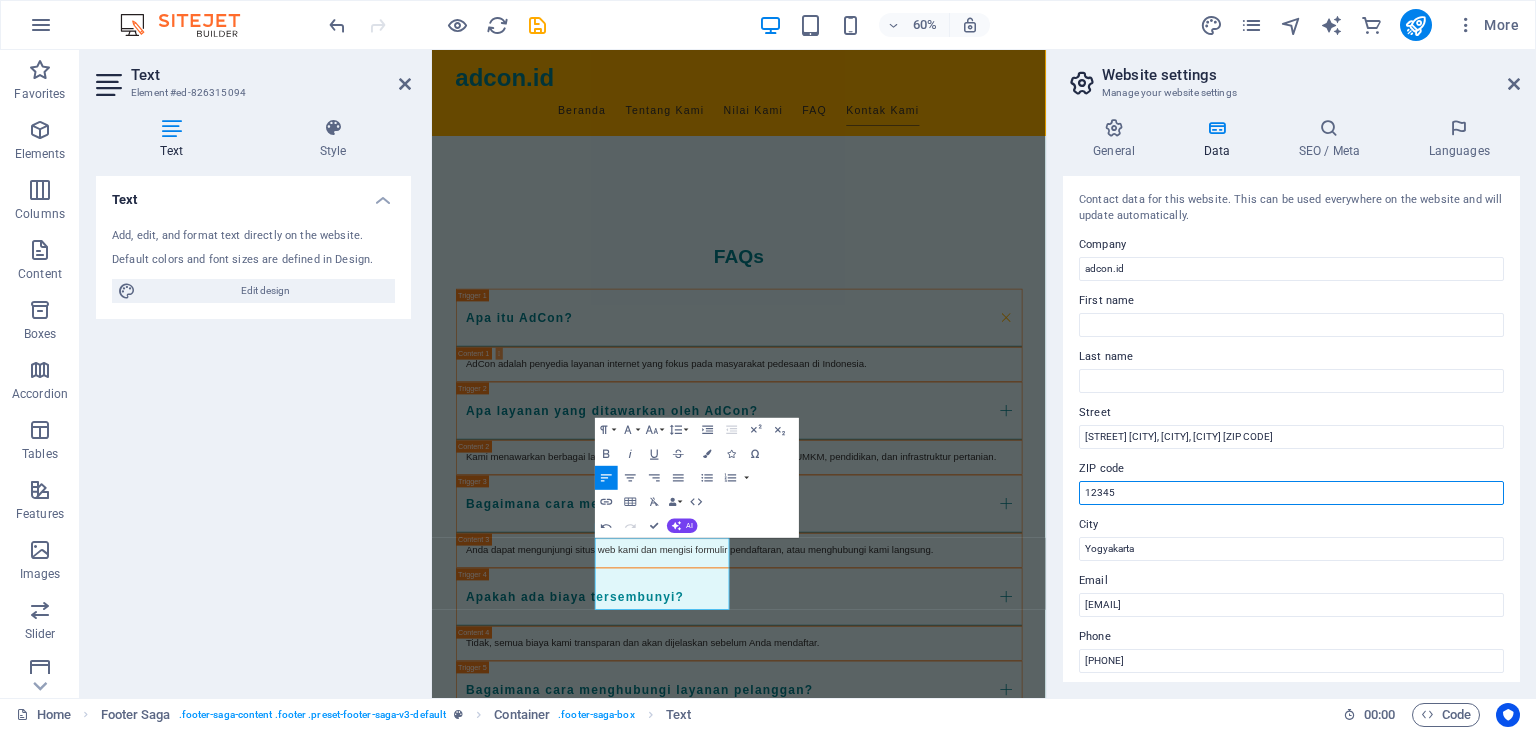 scroll, scrollTop: 0, scrollLeft: 0, axis: both 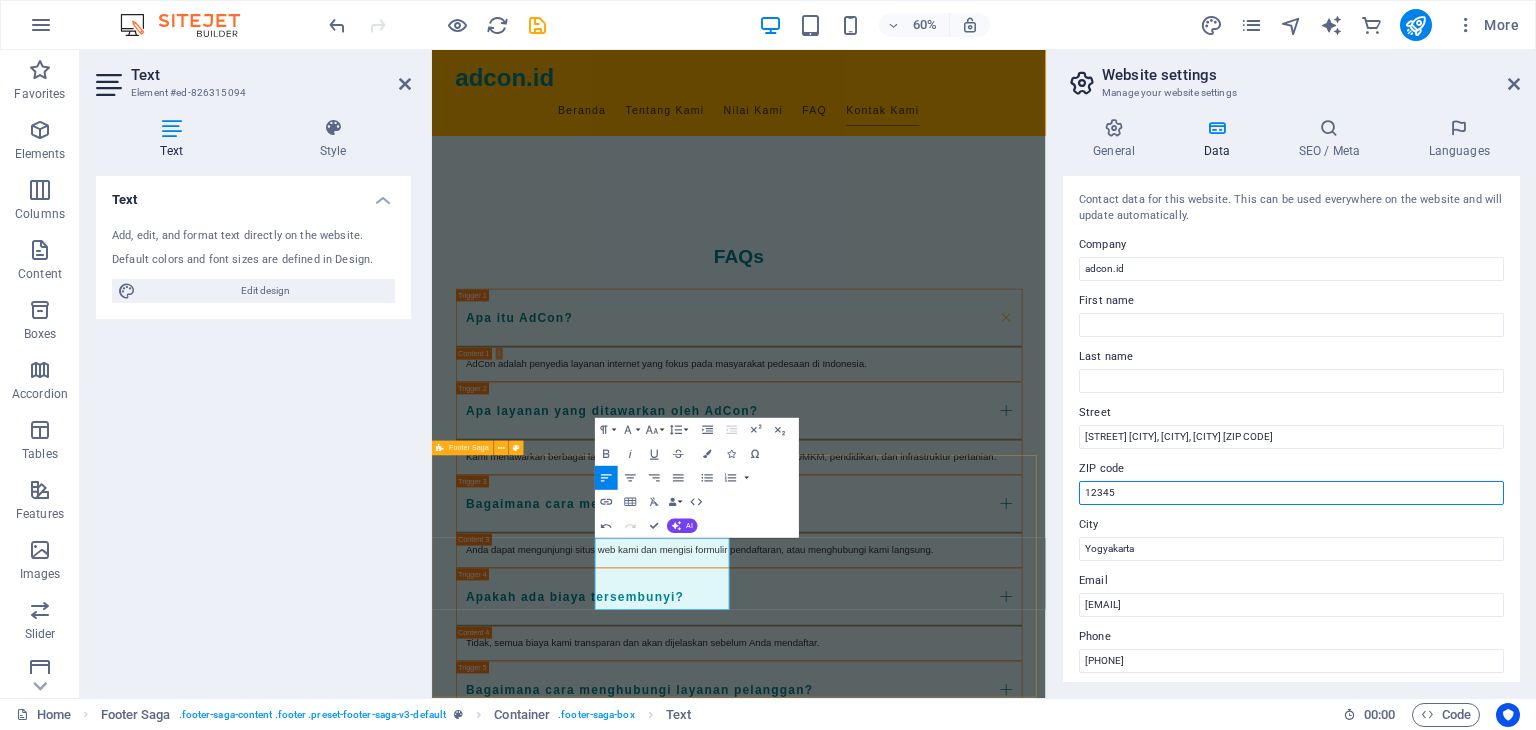 drag, startPoint x: 1596, startPoint y: 543, endPoint x: 1413, endPoint y: 798, distance: 313.8694 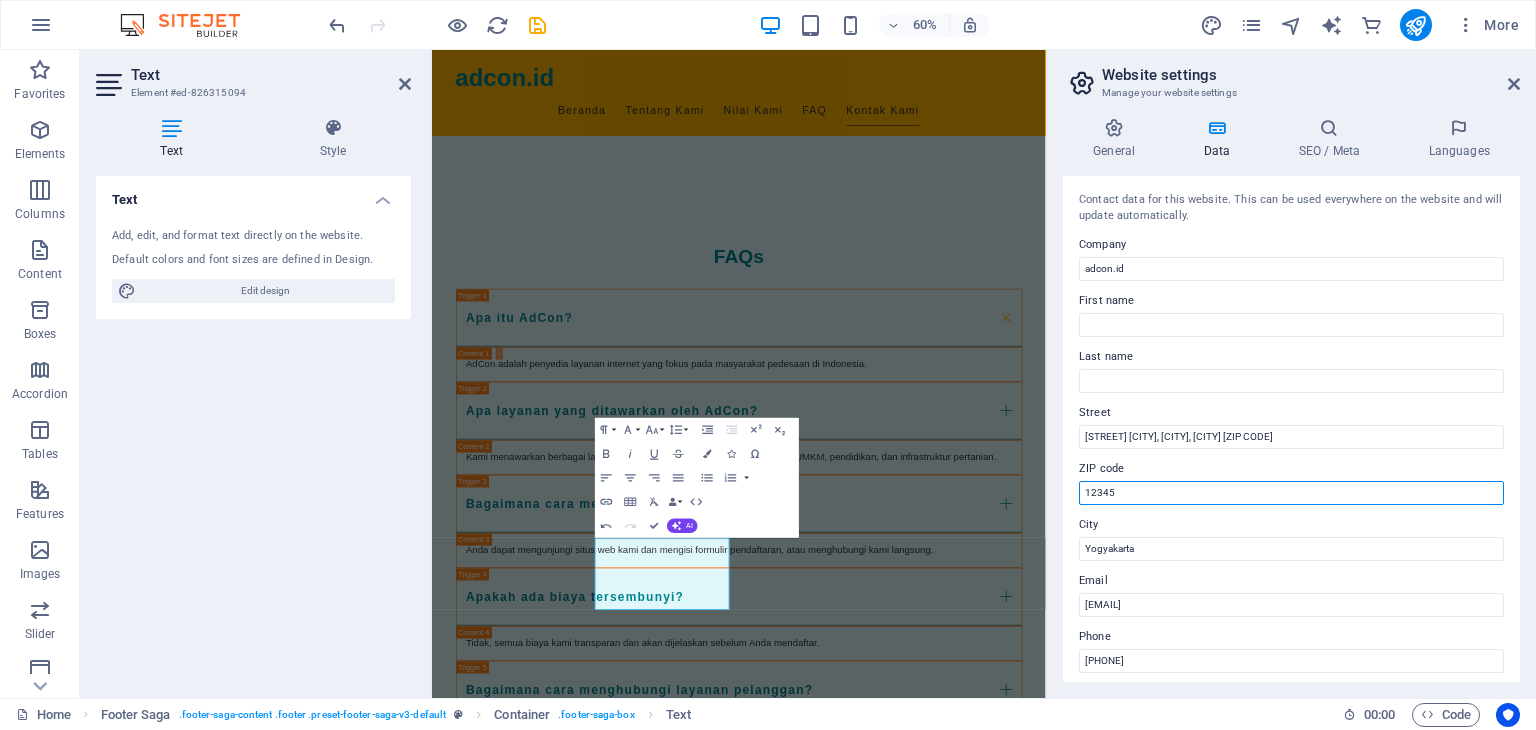 drag, startPoint x: 1134, startPoint y: 490, endPoint x: 1065, endPoint y: 485, distance: 69.18092 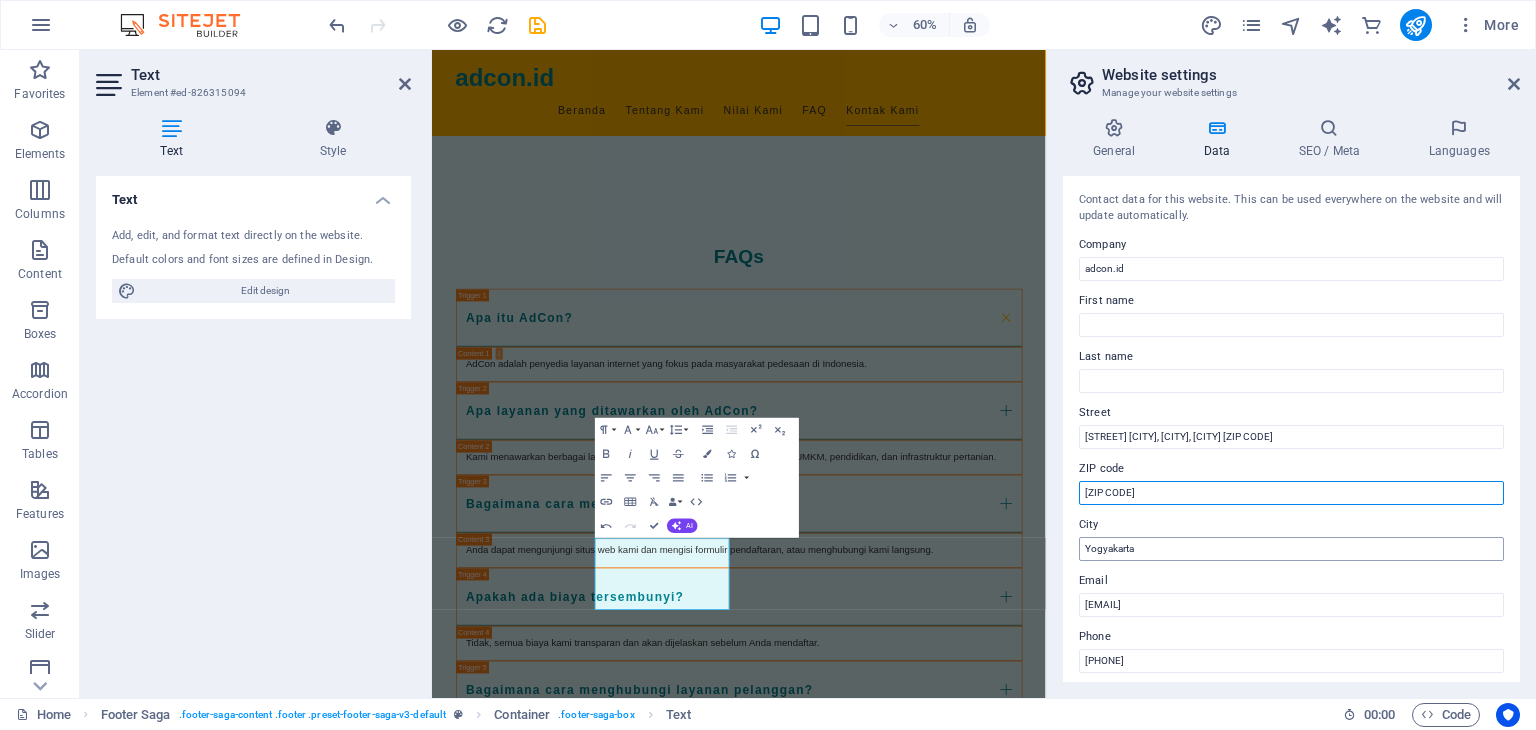 type on "[ZIP CODE]" 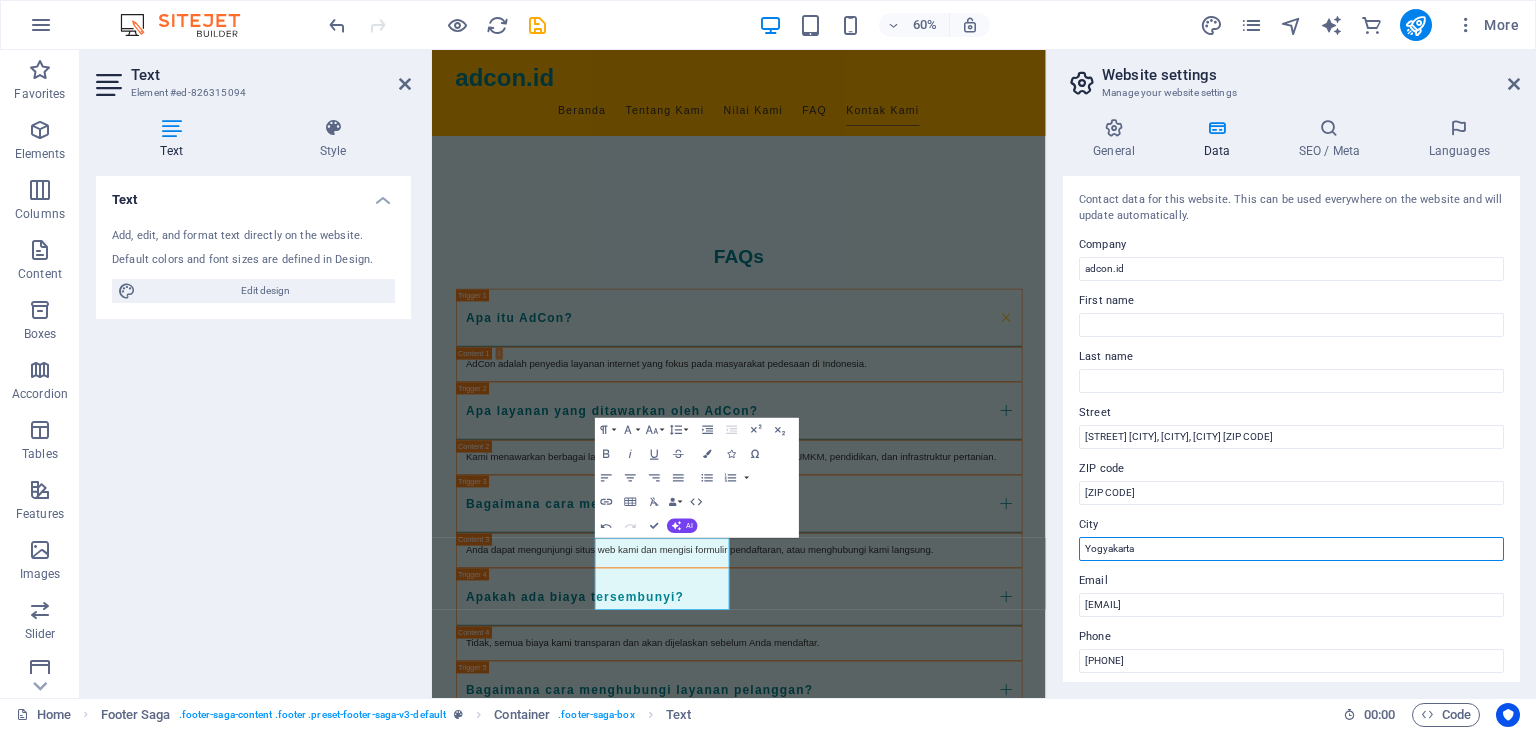 drag, startPoint x: 1588, startPoint y: 594, endPoint x: 1431, endPoint y: 868, distance: 315.79266 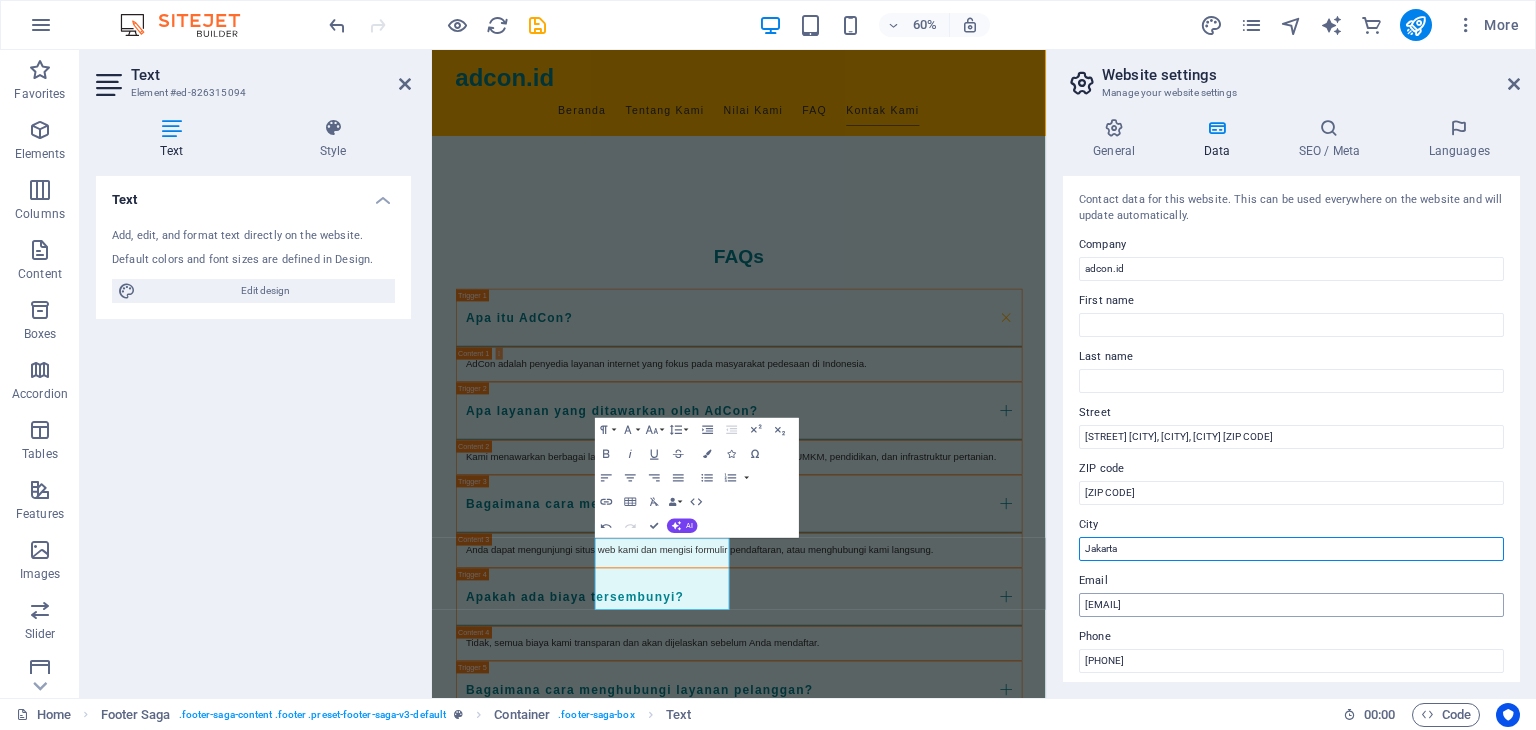type on "Jakarta" 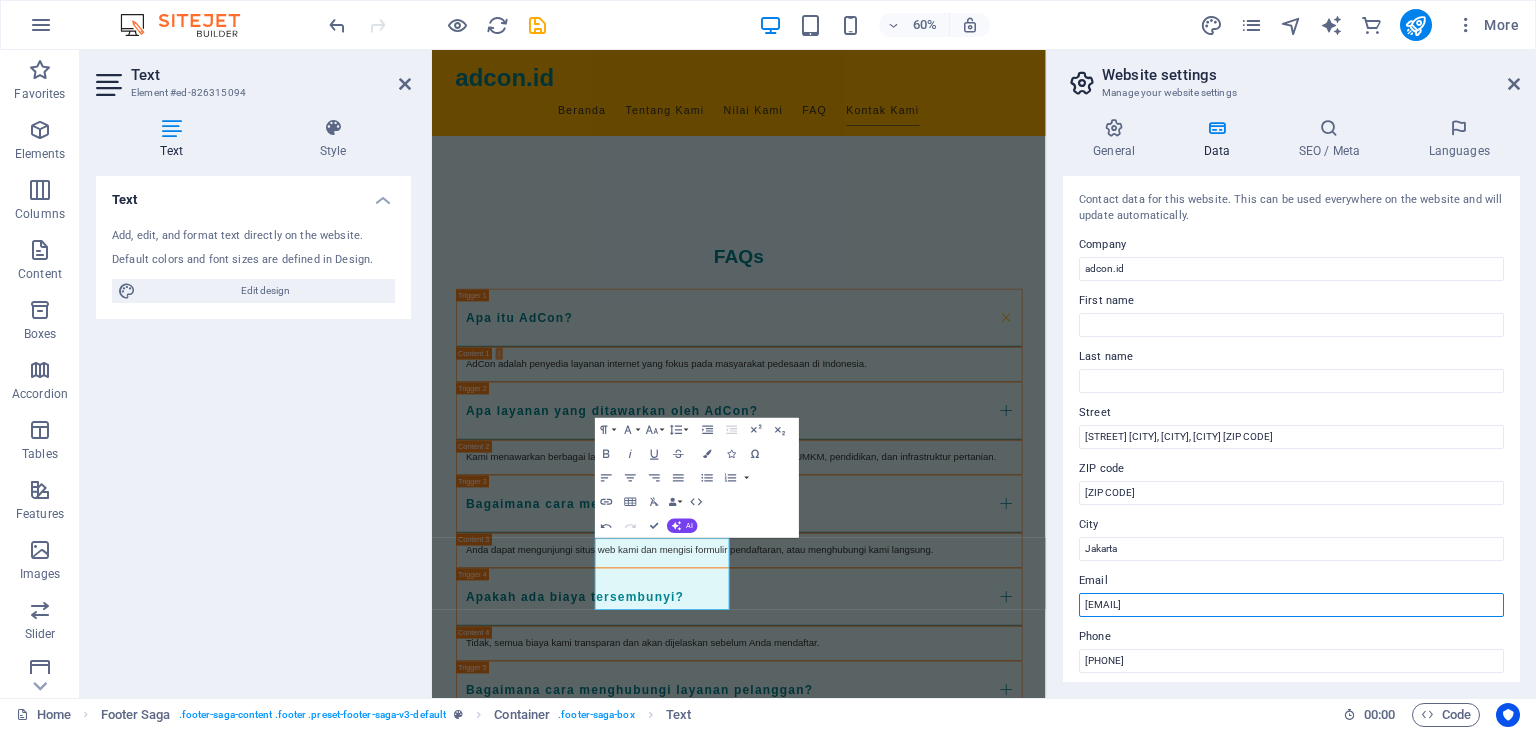 click on "[EMAIL]" at bounding box center [1291, 605] 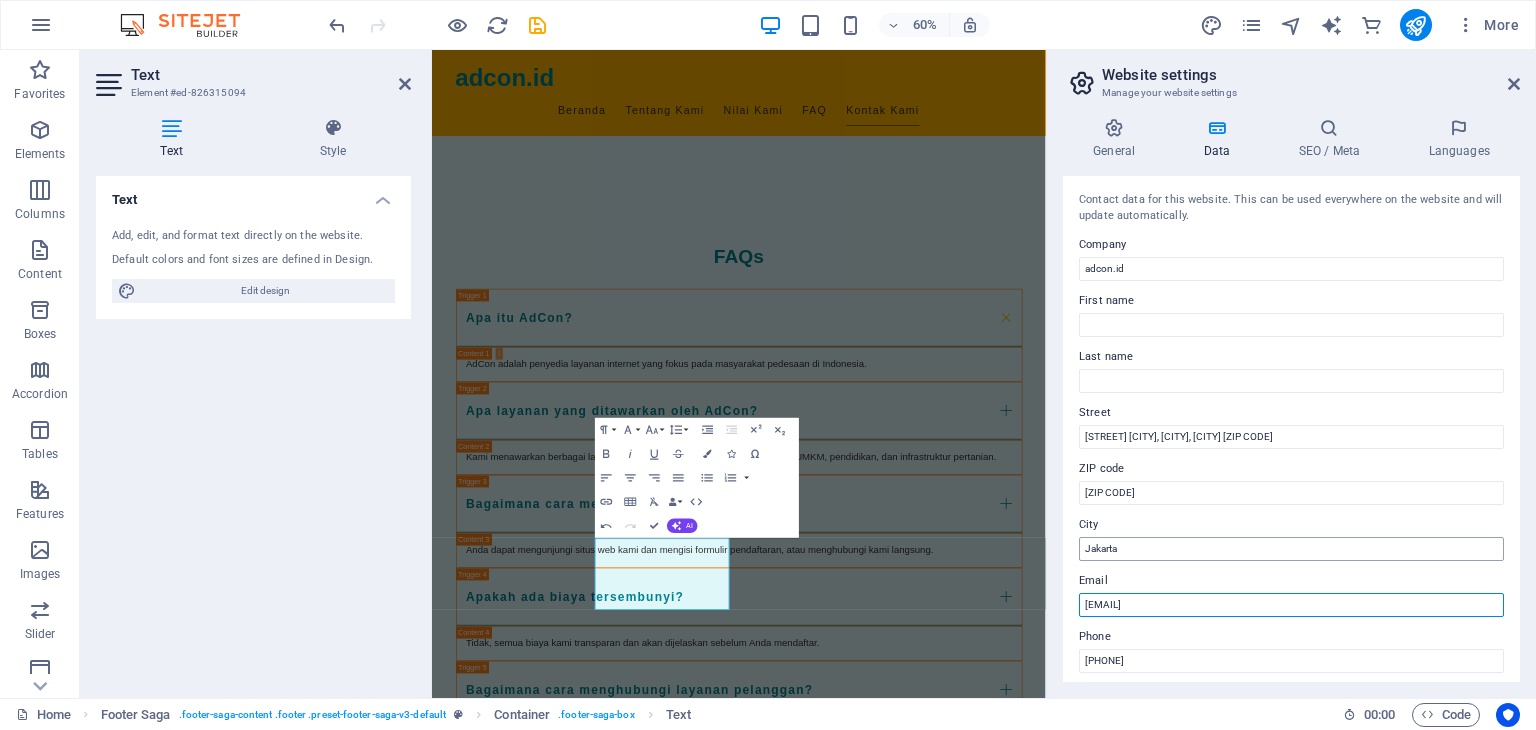 type on "[EMAIL]" 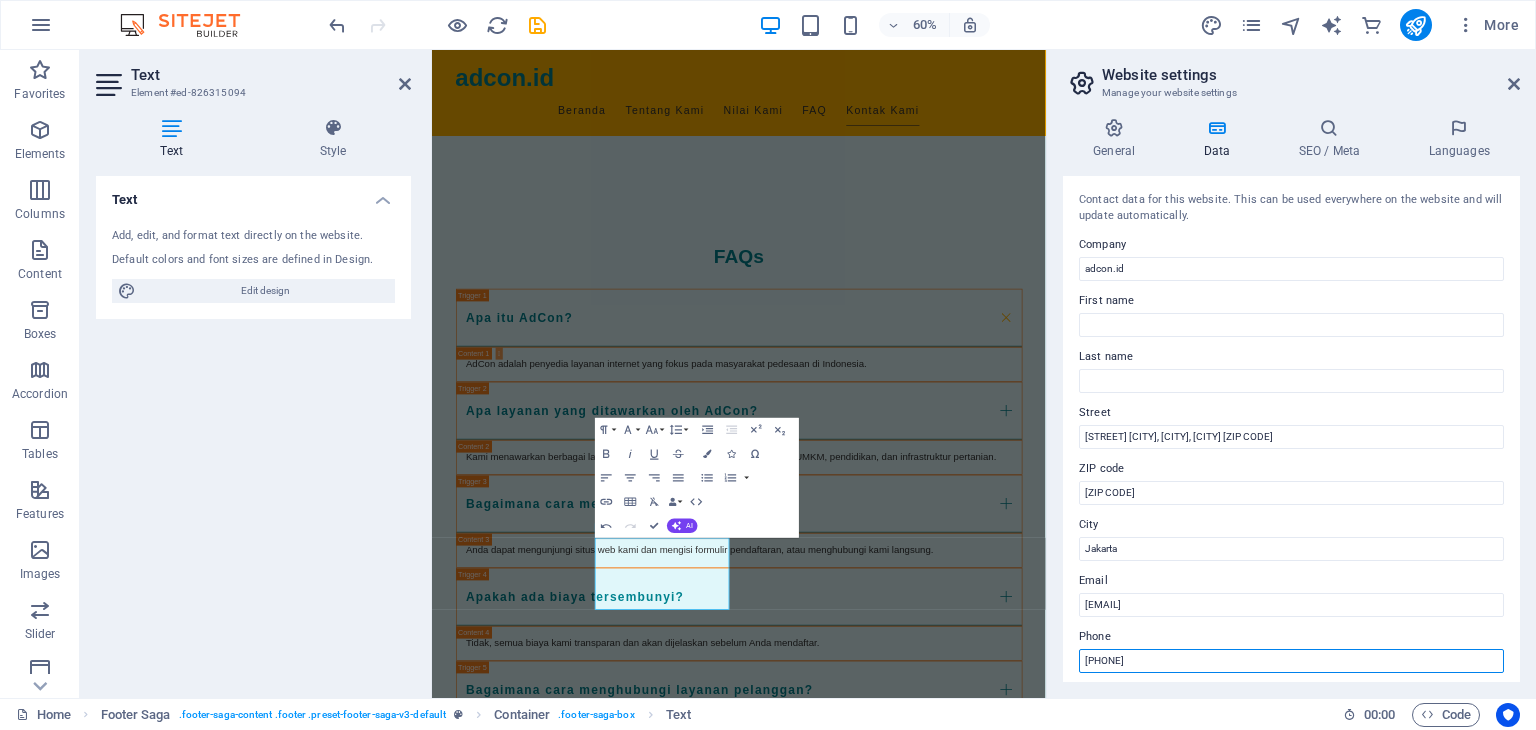 click on "[PHONE]" at bounding box center [1291, 661] 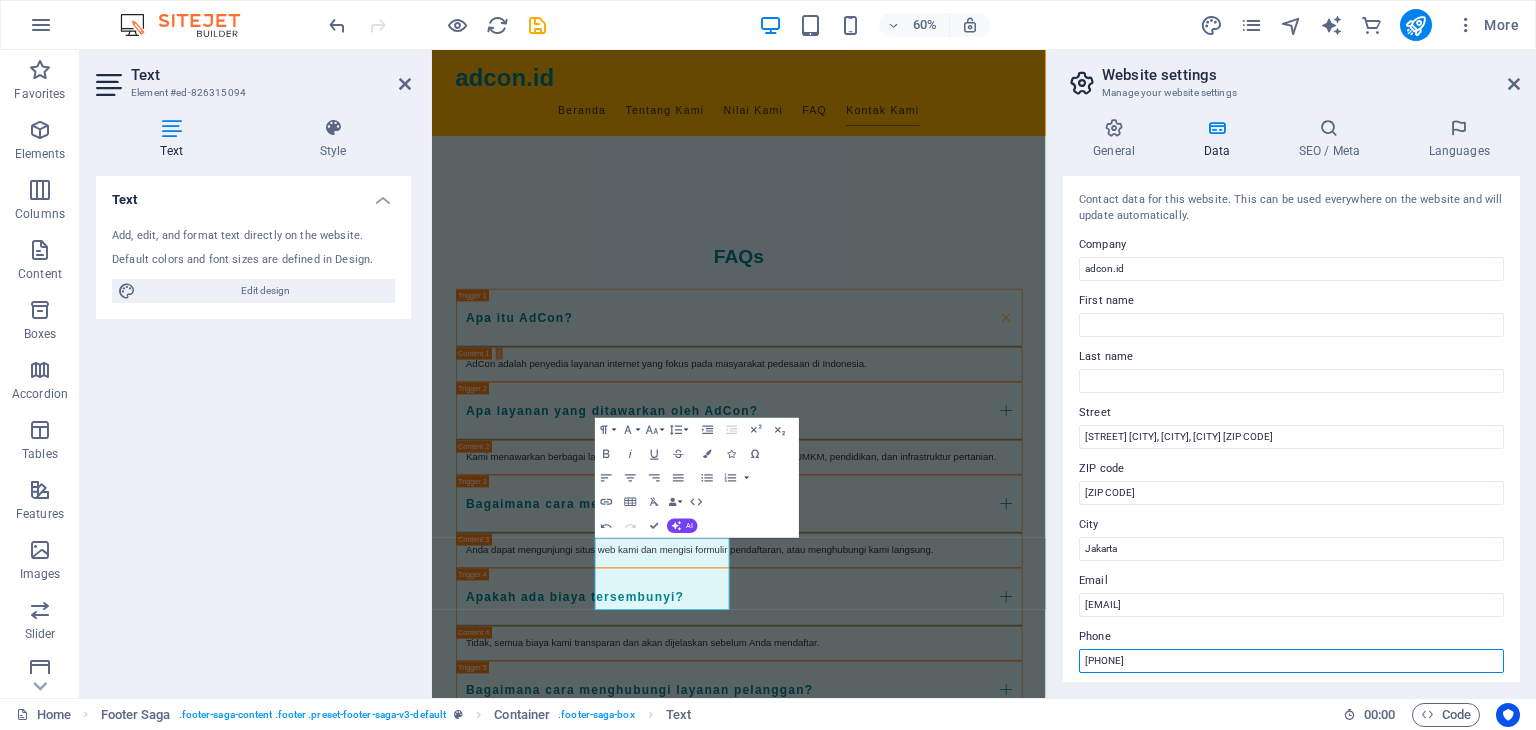 drag, startPoint x: 1156, startPoint y: 660, endPoint x: 1065, endPoint y: 664, distance: 91.08787 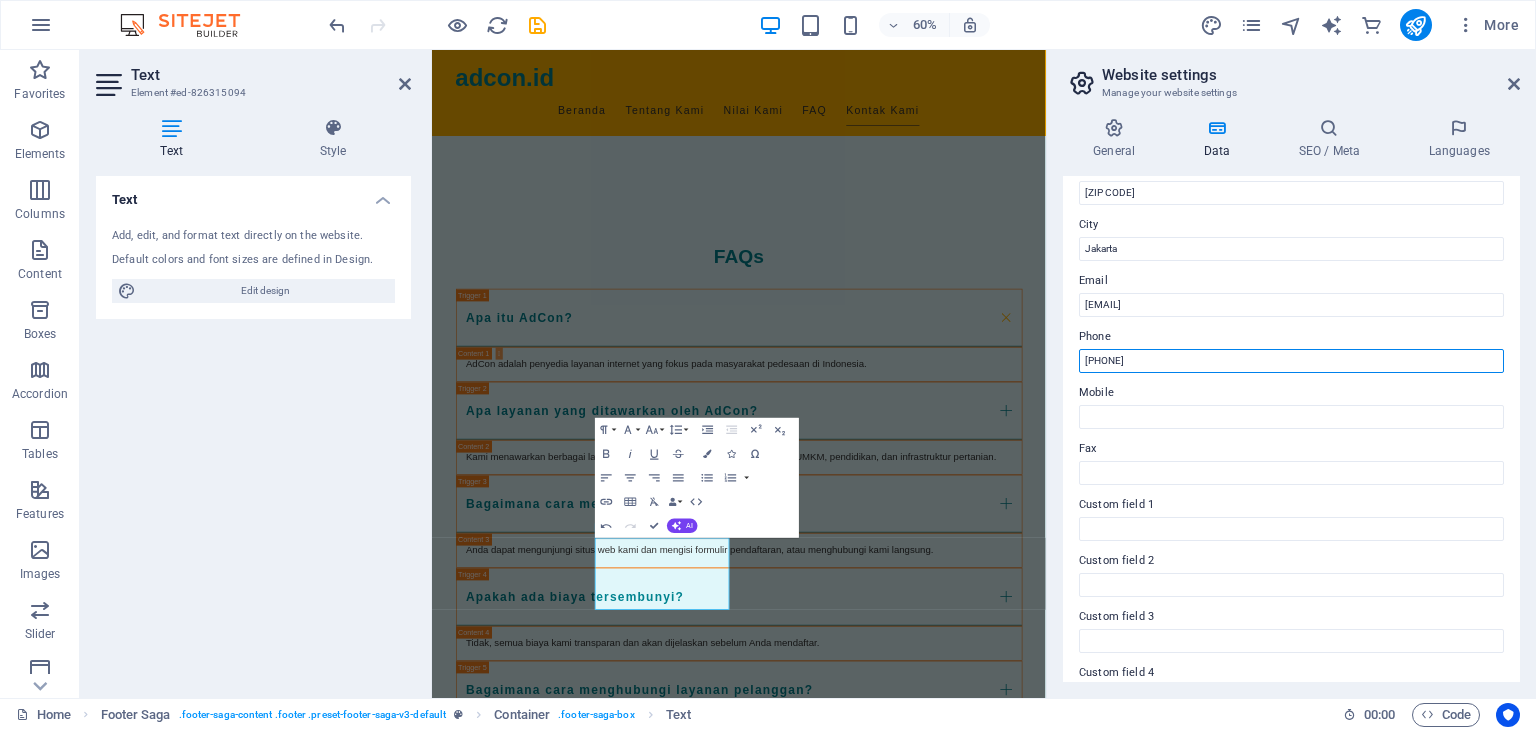 scroll, scrollTop: 0, scrollLeft: 0, axis: both 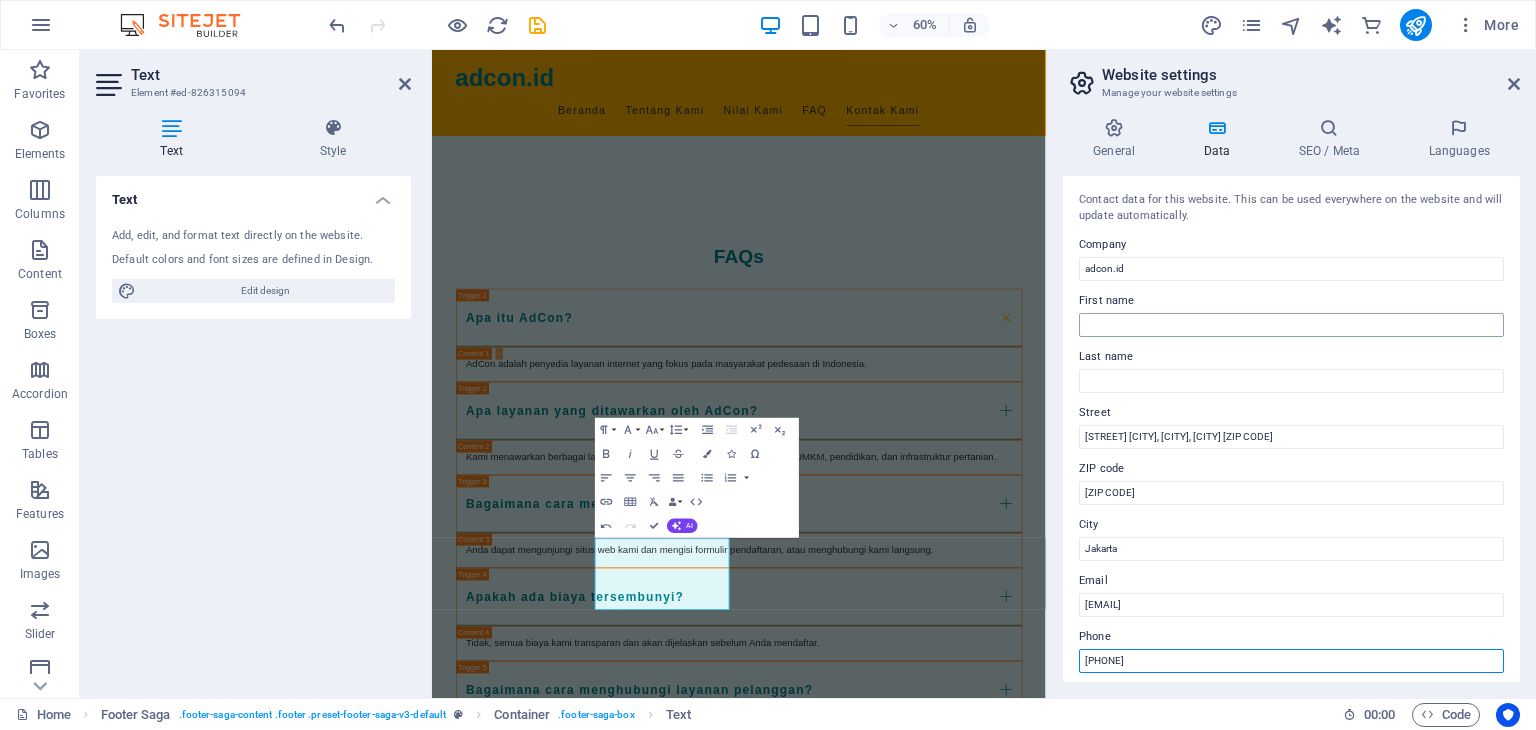 type on "[PHONE]" 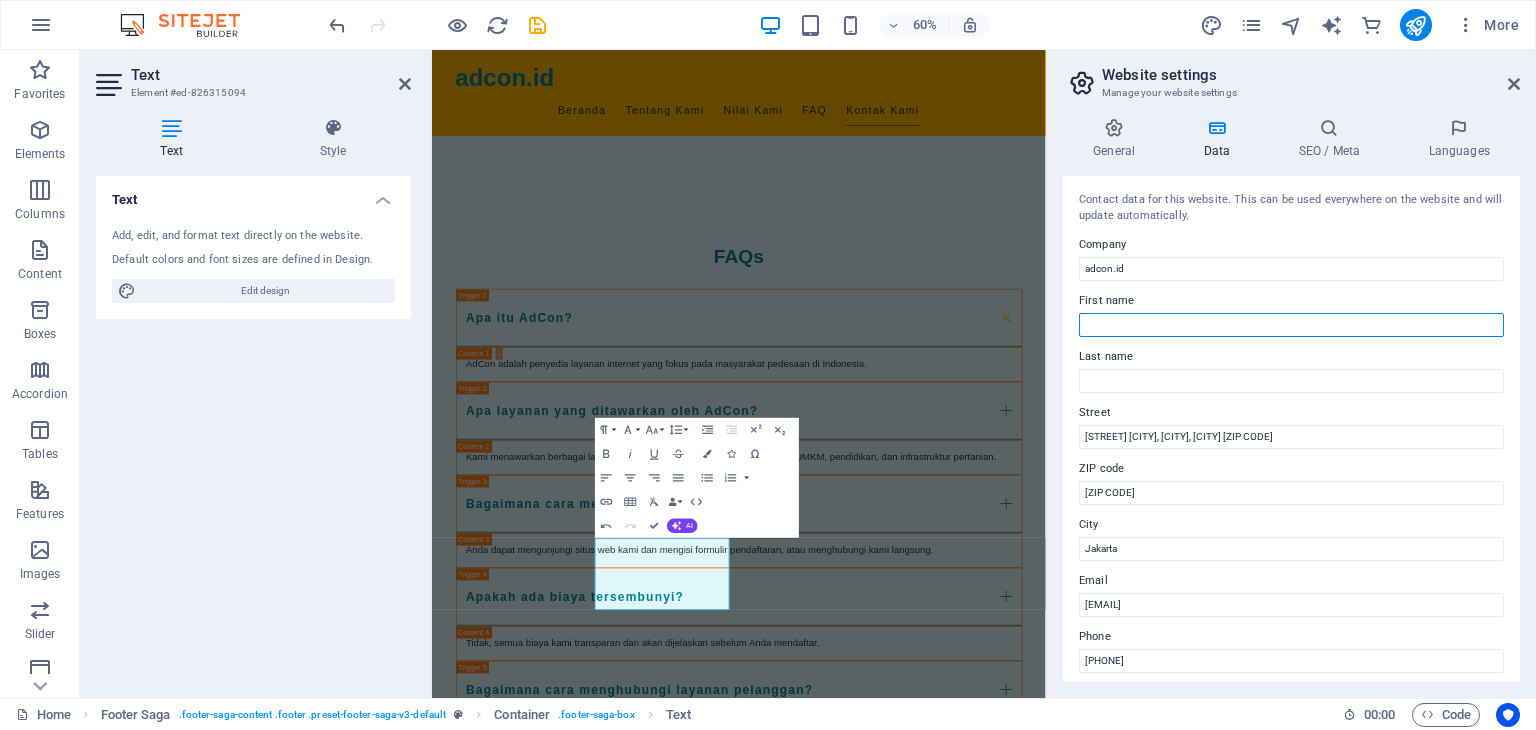 click on "First name" at bounding box center [1291, 325] 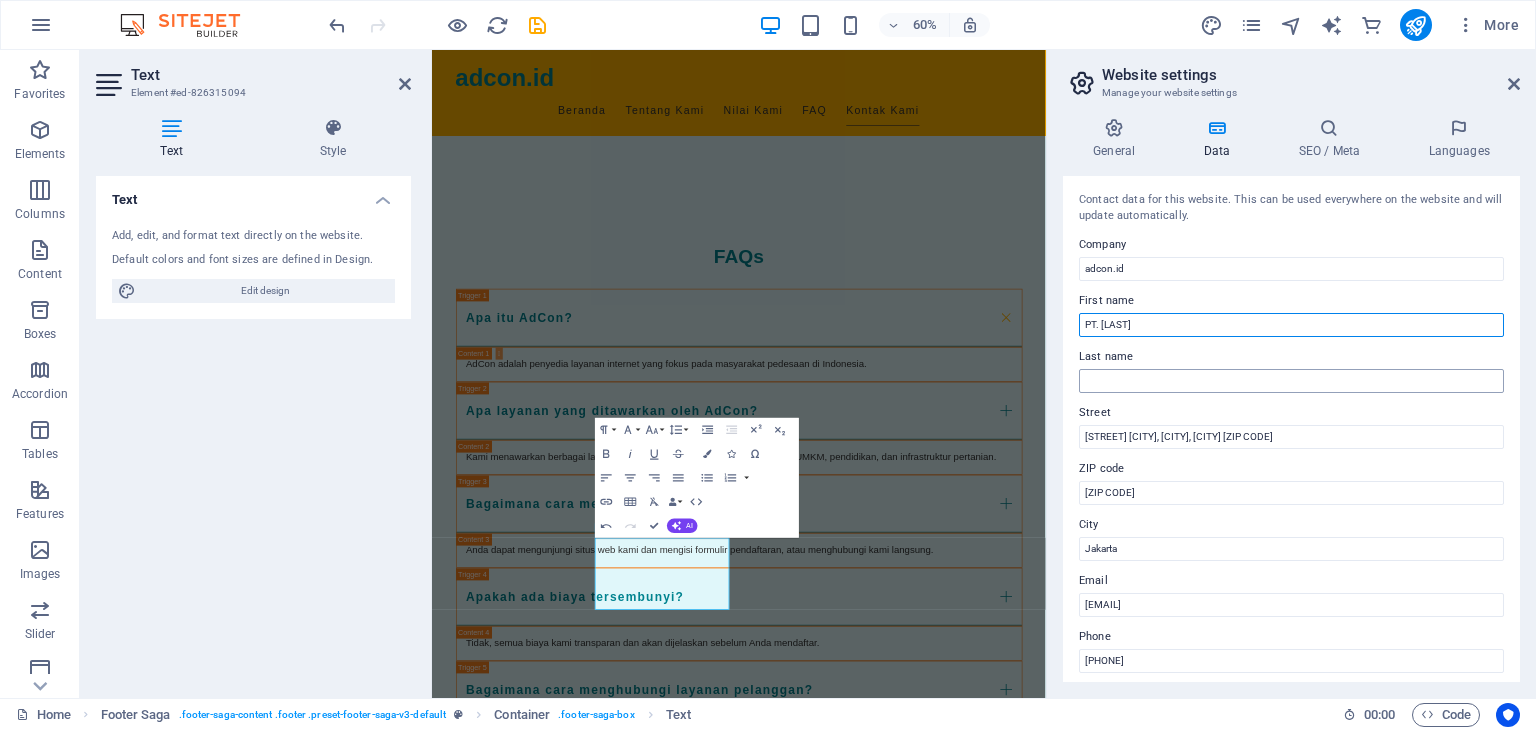 type on "PT. [LAST]" 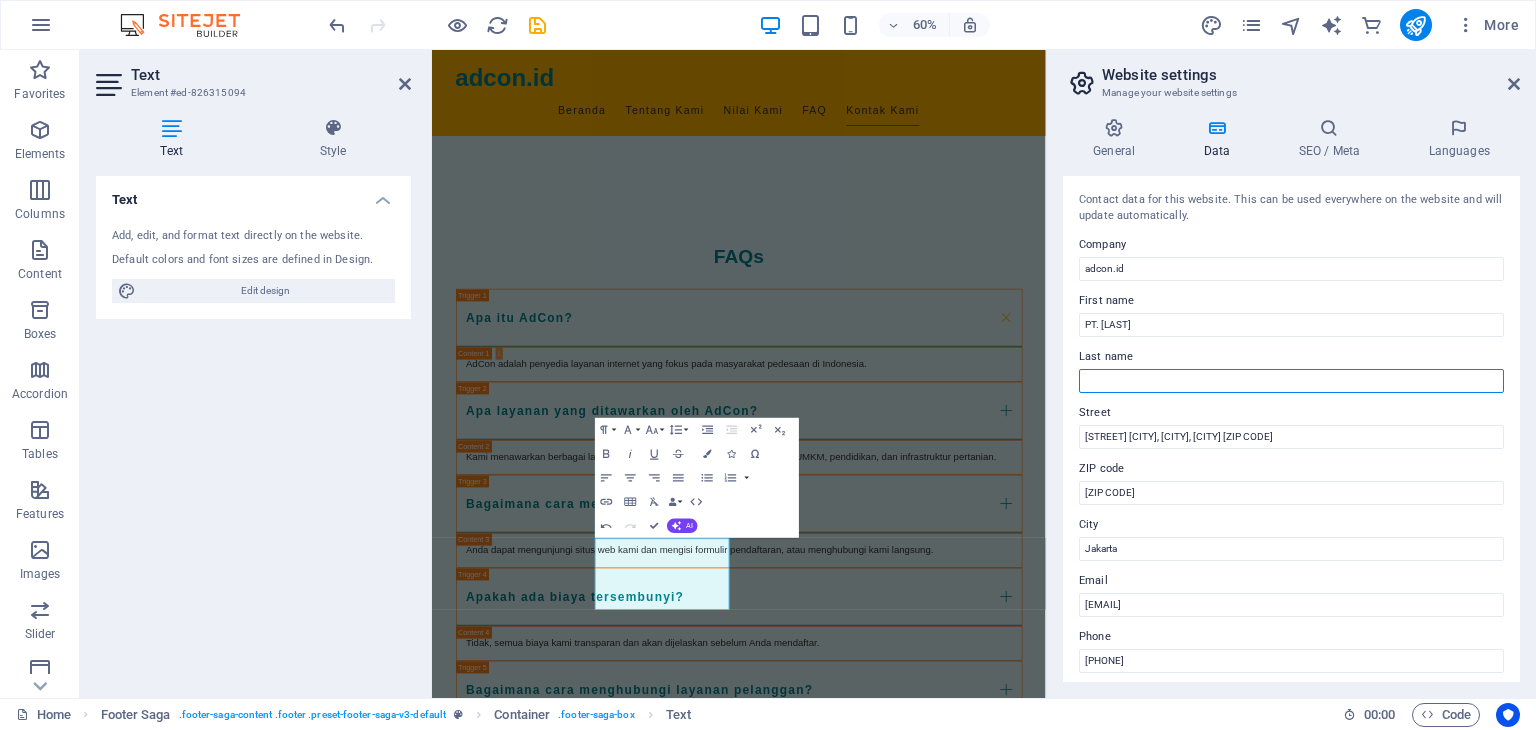 click on "Last name" at bounding box center [1291, 381] 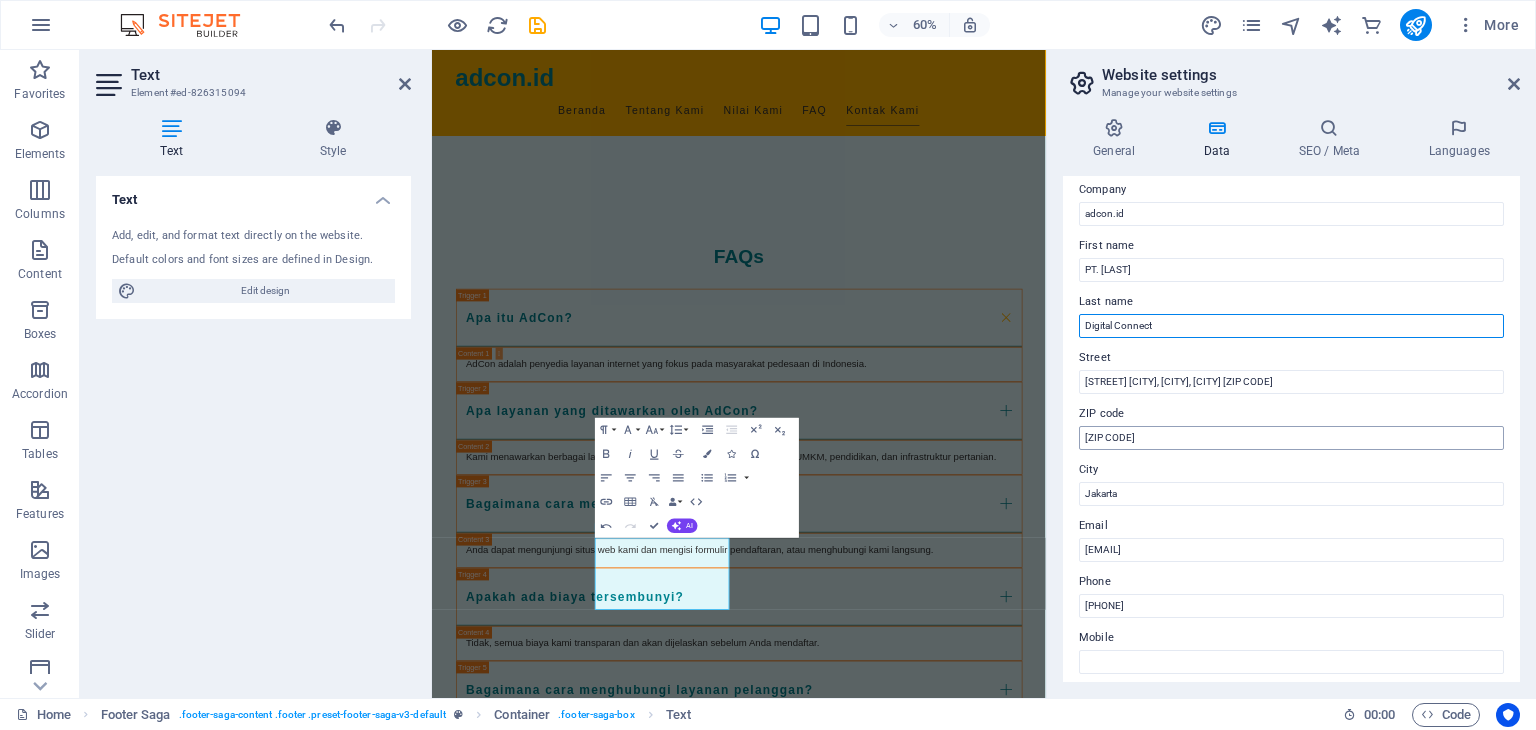 scroll, scrollTop: 0, scrollLeft: 0, axis: both 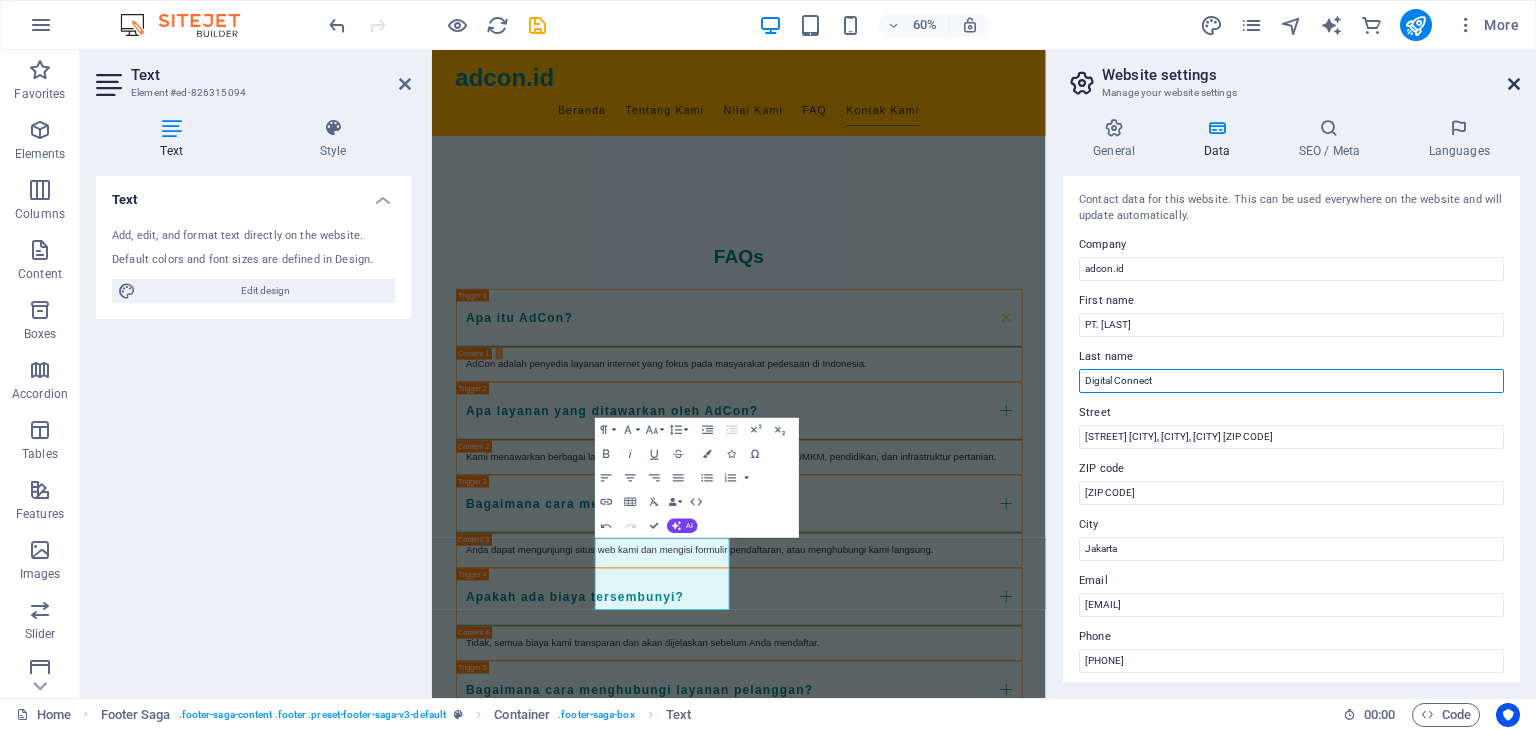 type on "Digital Connect" 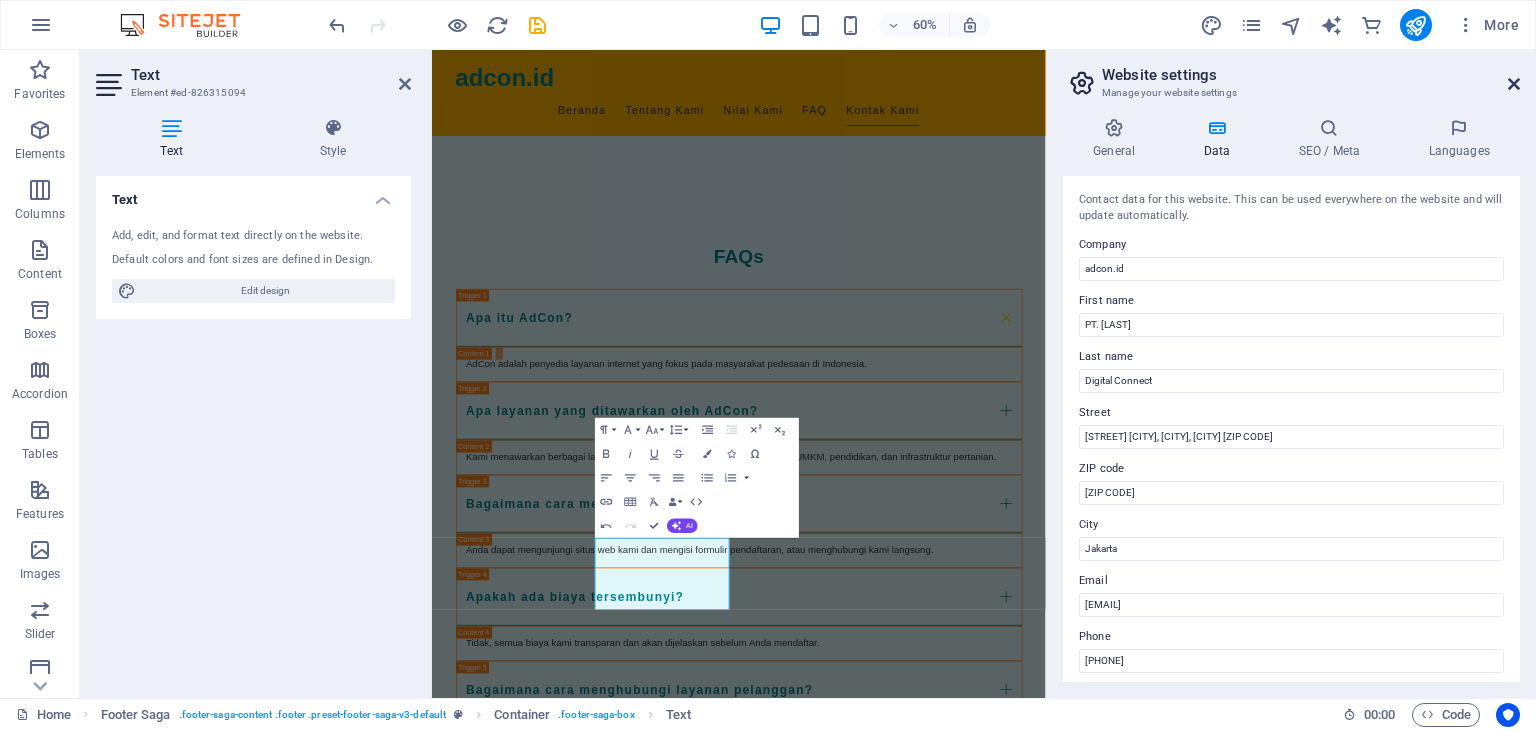click at bounding box center (1514, 84) 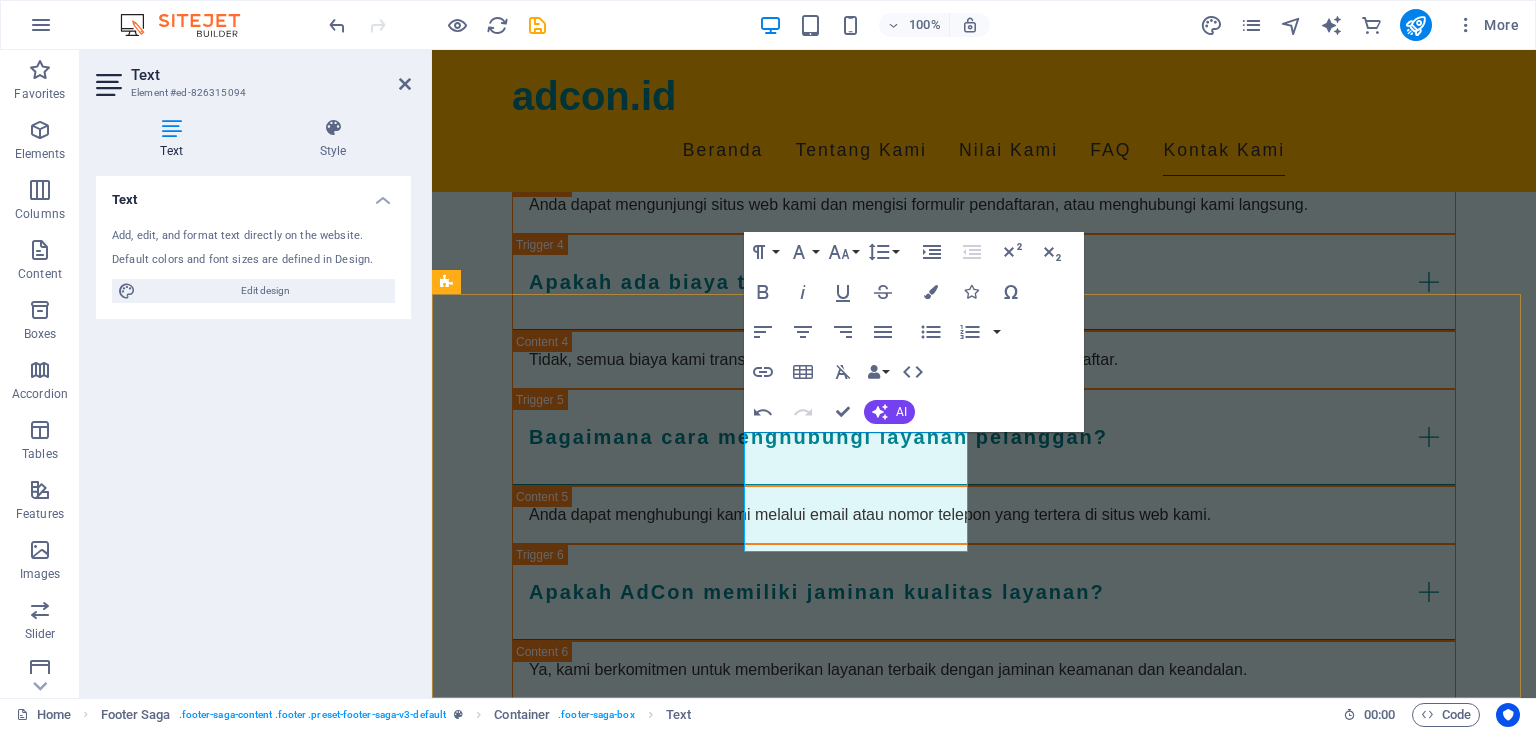 click on "[STREET]" at bounding box center (479, 1754) 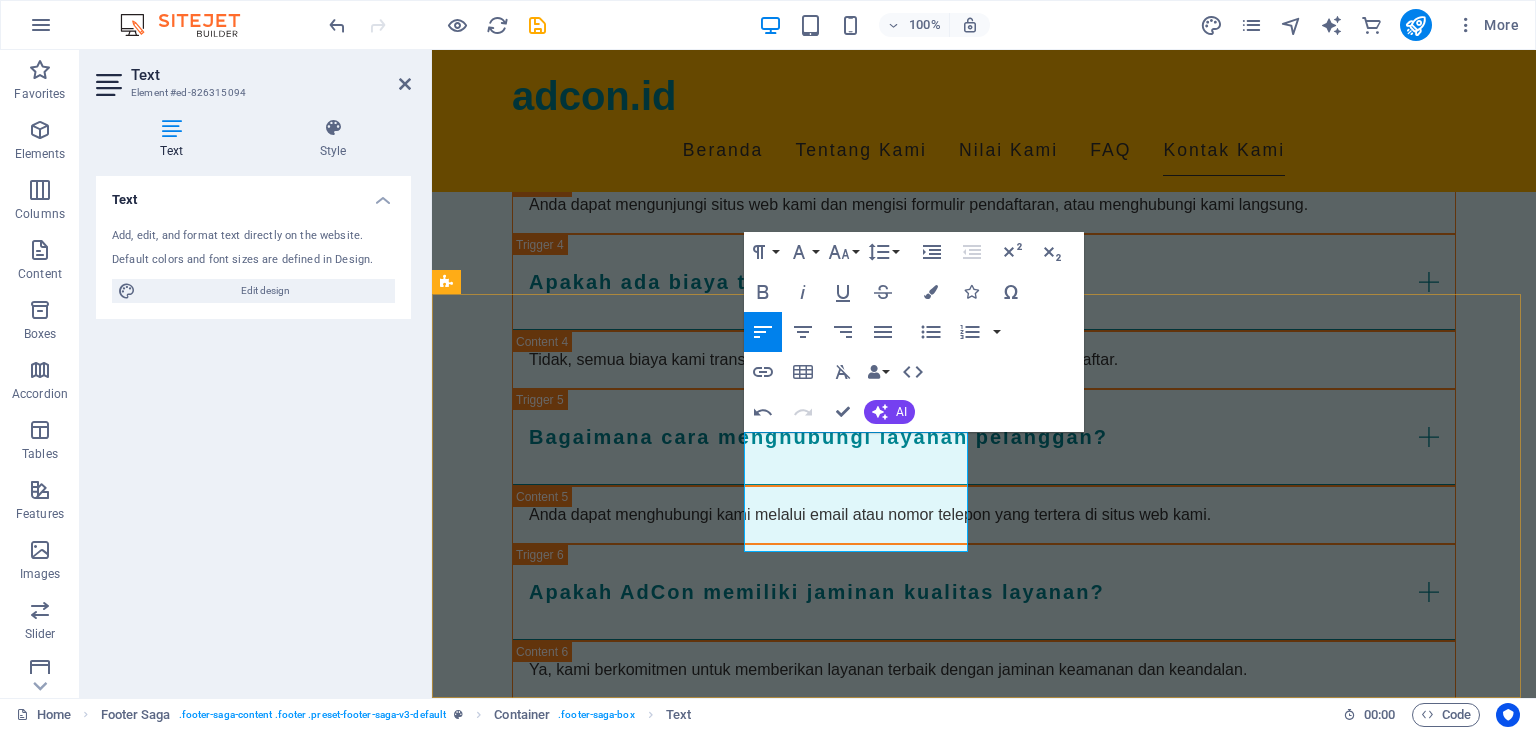click on "[STREET]" at bounding box center [560, 1754] 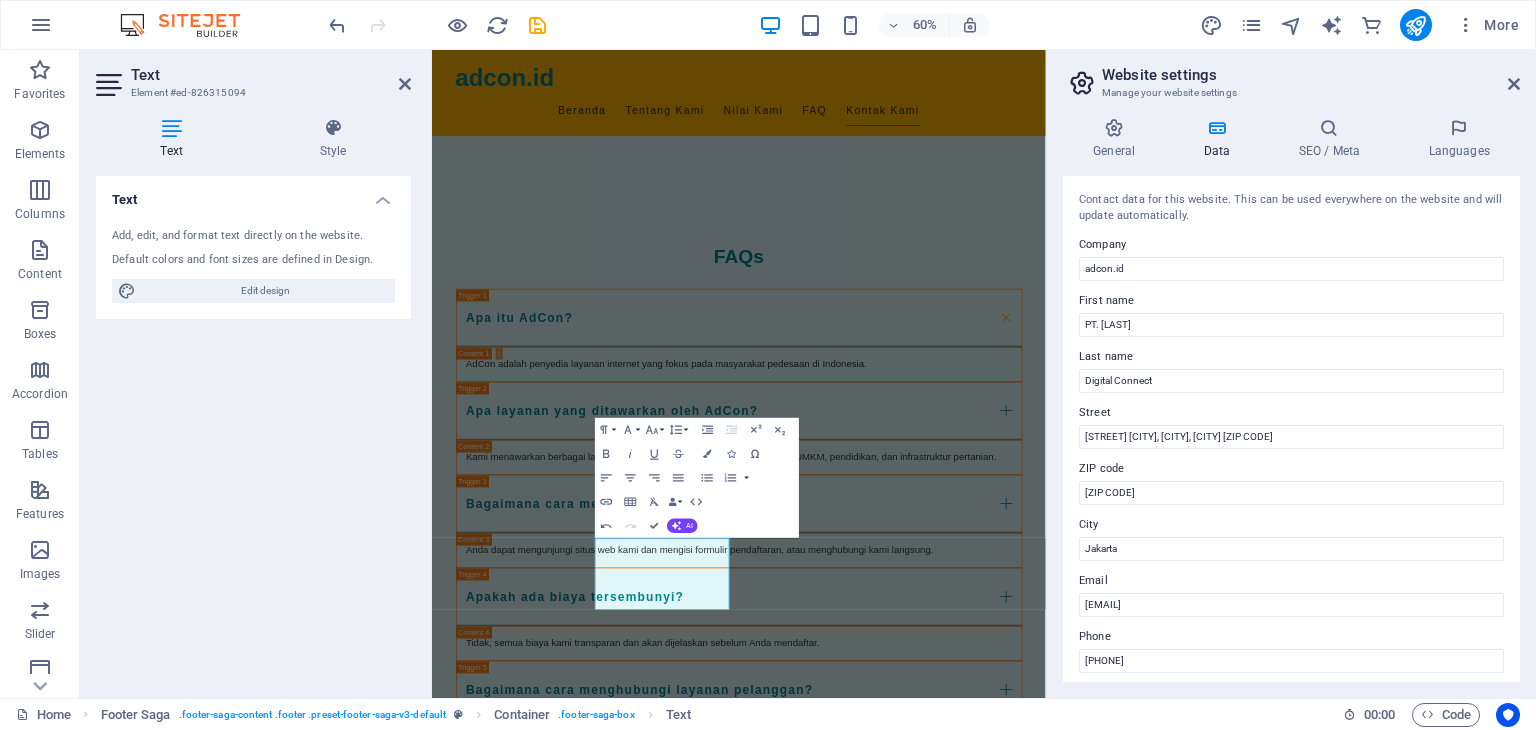 click on "Website settings" at bounding box center [1311, 75] 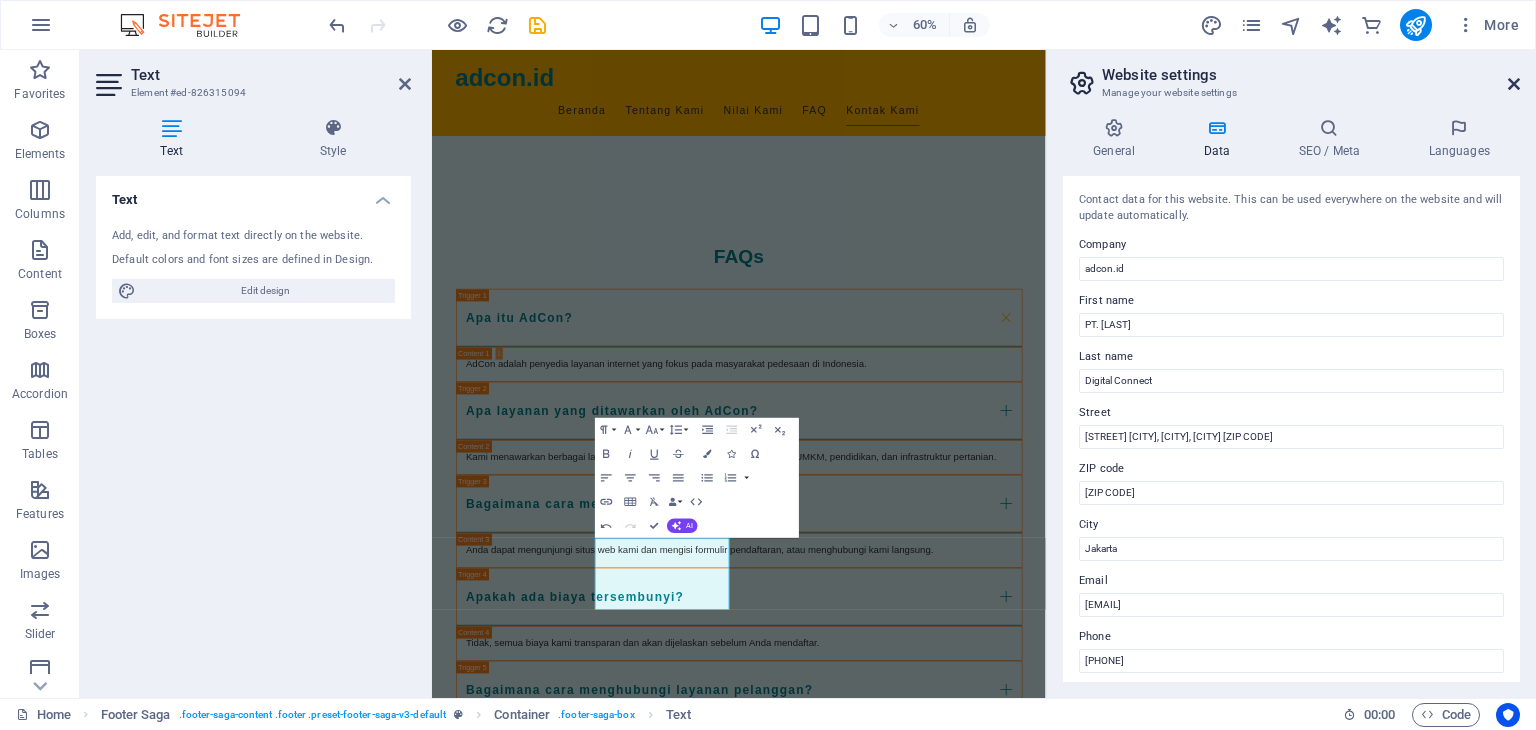click at bounding box center (1514, 84) 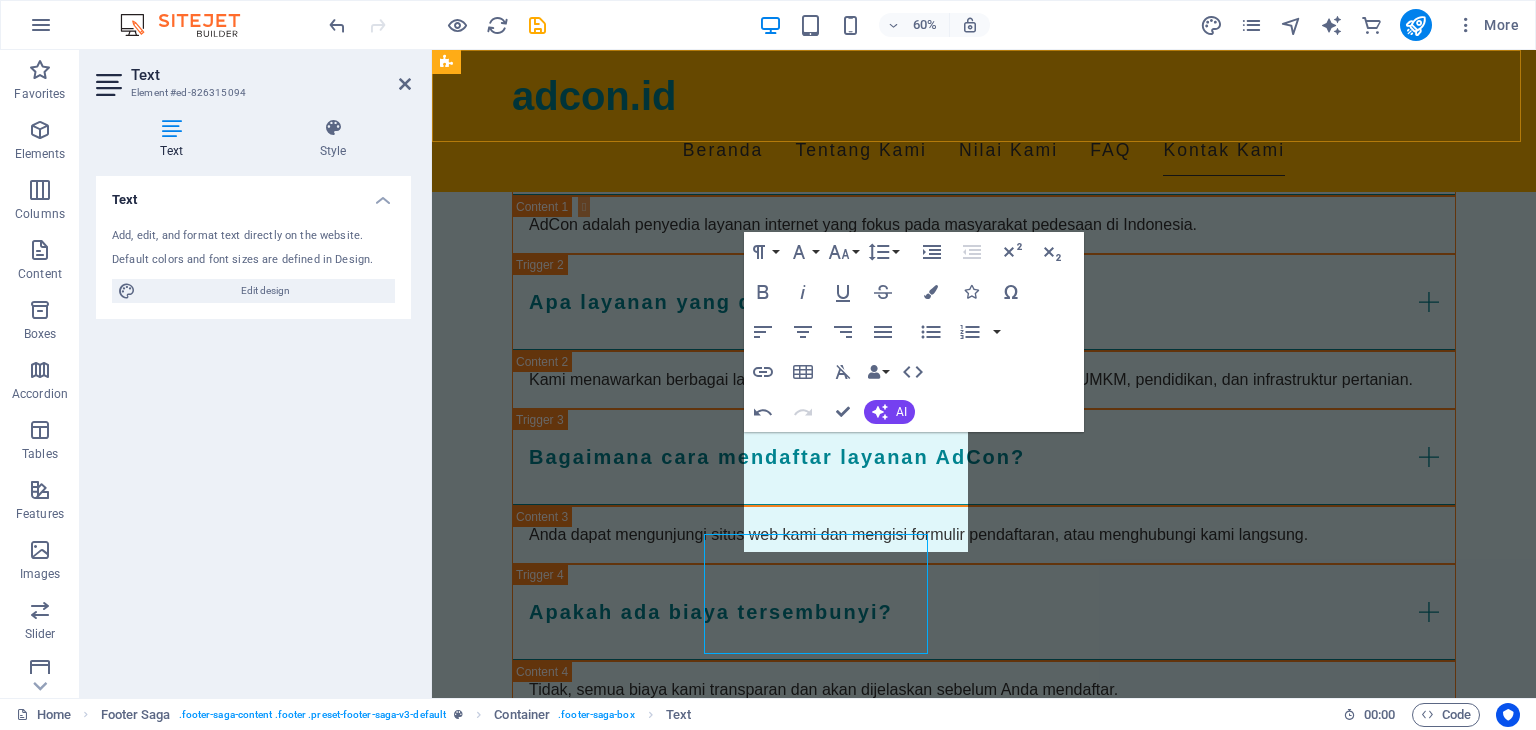 scroll, scrollTop: 2695, scrollLeft: 0, axis: vertical 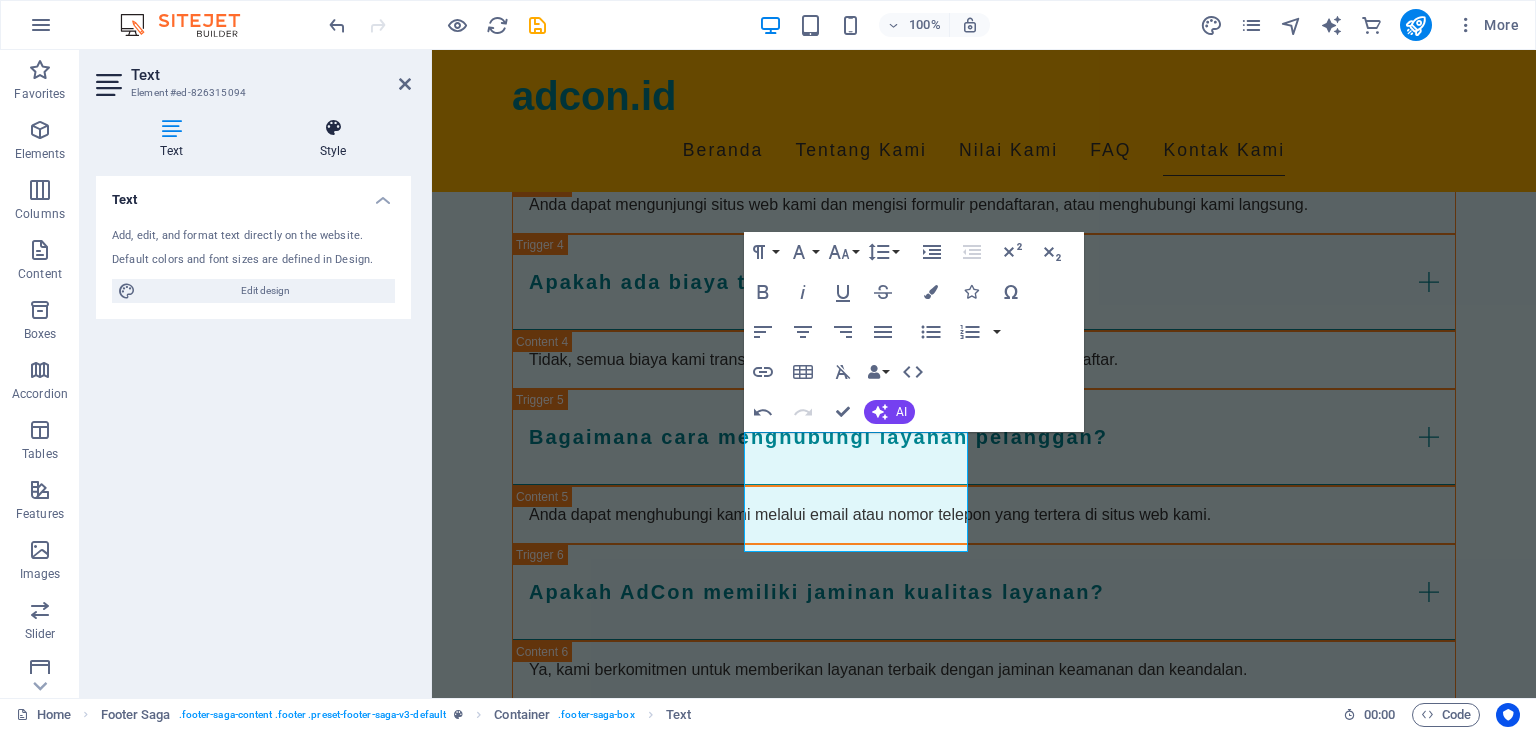 click at bounding box center [333, 128] 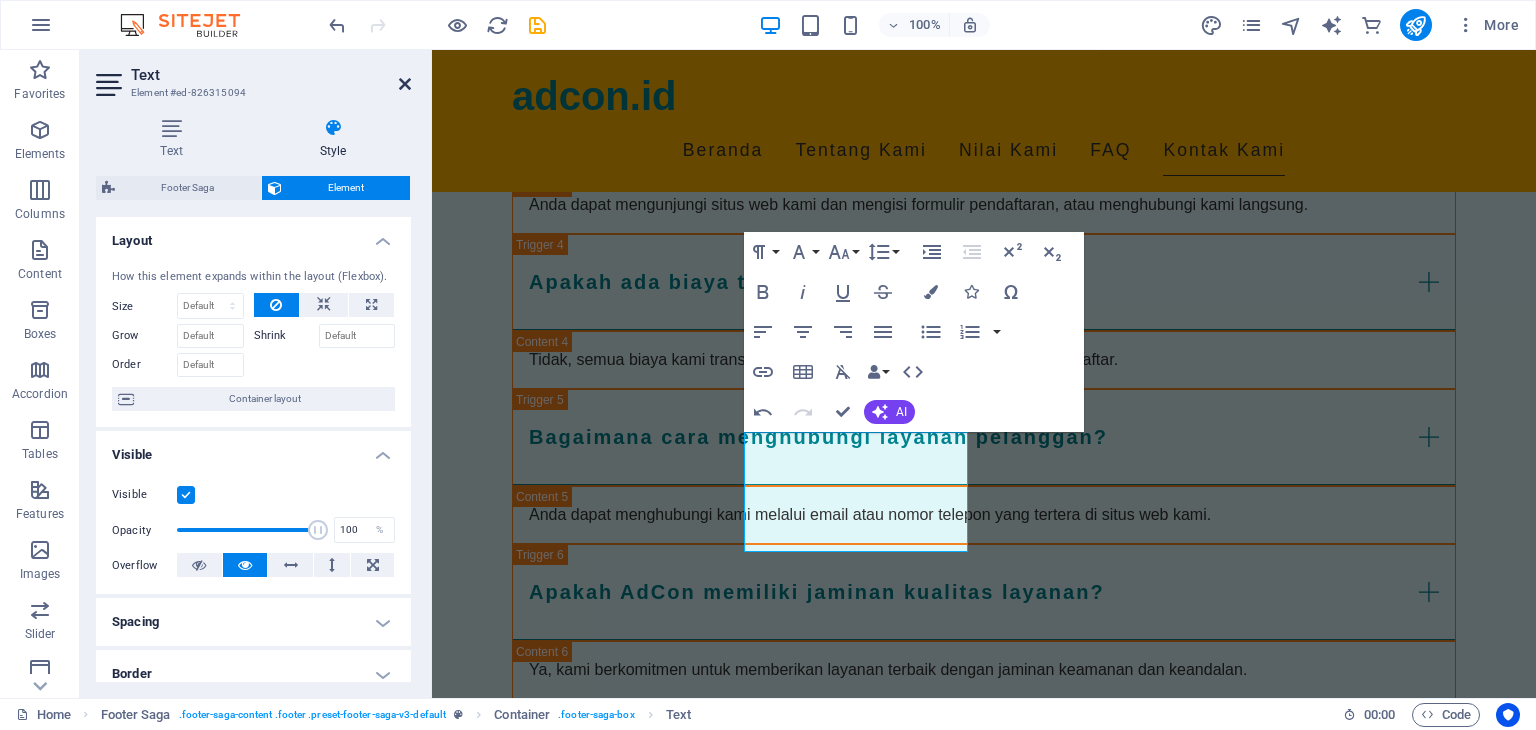 click at bounding box center [405, 84] 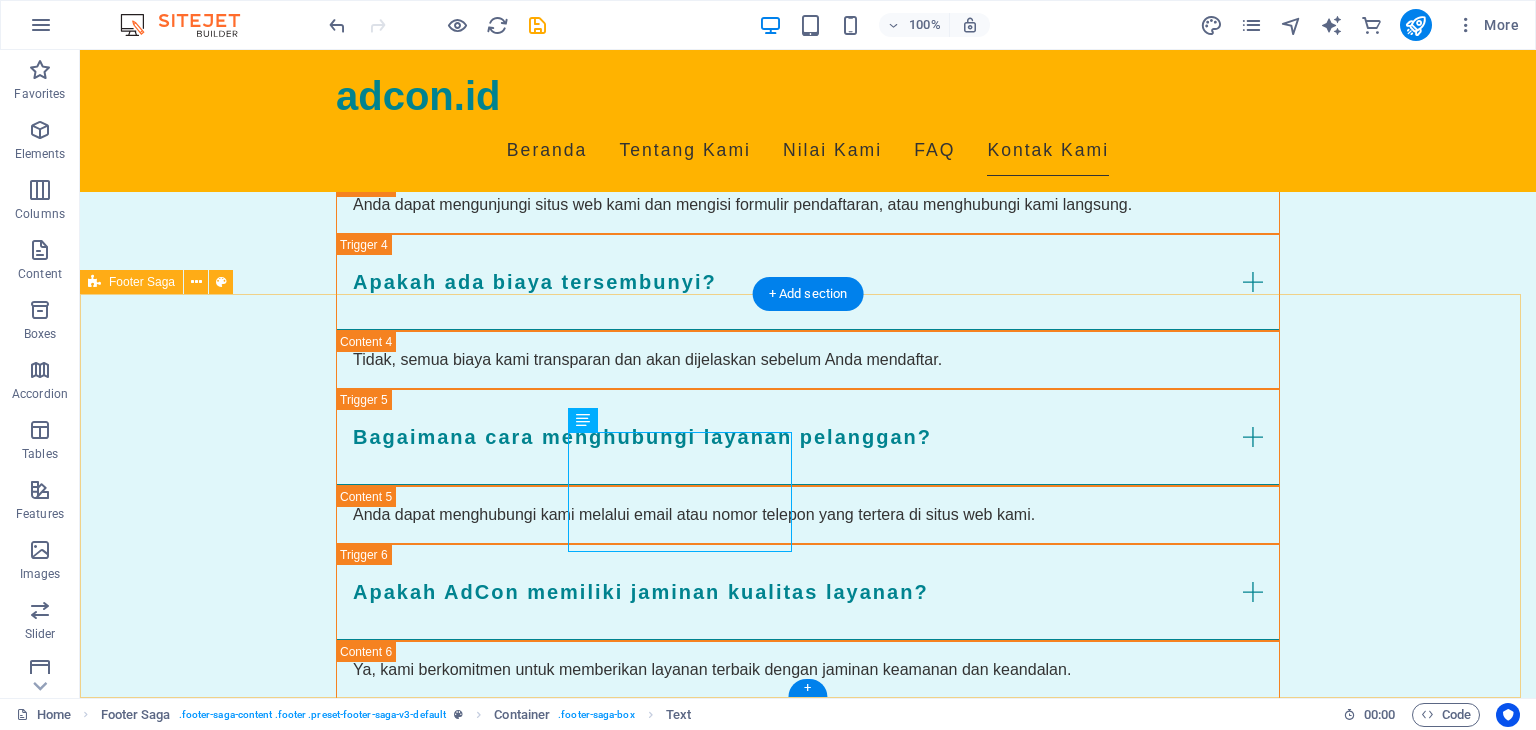 click on "adcon.id AdCon adalah mitra terpercaya Anda dalam menyediakan layanan internet terjangkau untuk desa. Kami berkomitmen untuk memastikan setiap desa mendapatkan akses internet yang layak. Contact [STREET], Phone:  [PHONE] Mobile:  Email:  [EMAIL] Navigation Beranda Tentang Kami Nilai Kami FAQ Kontak Kami Legal Notice Privacy Policy Social media Facebook X Instagram" at bounding box center (808, 1857) 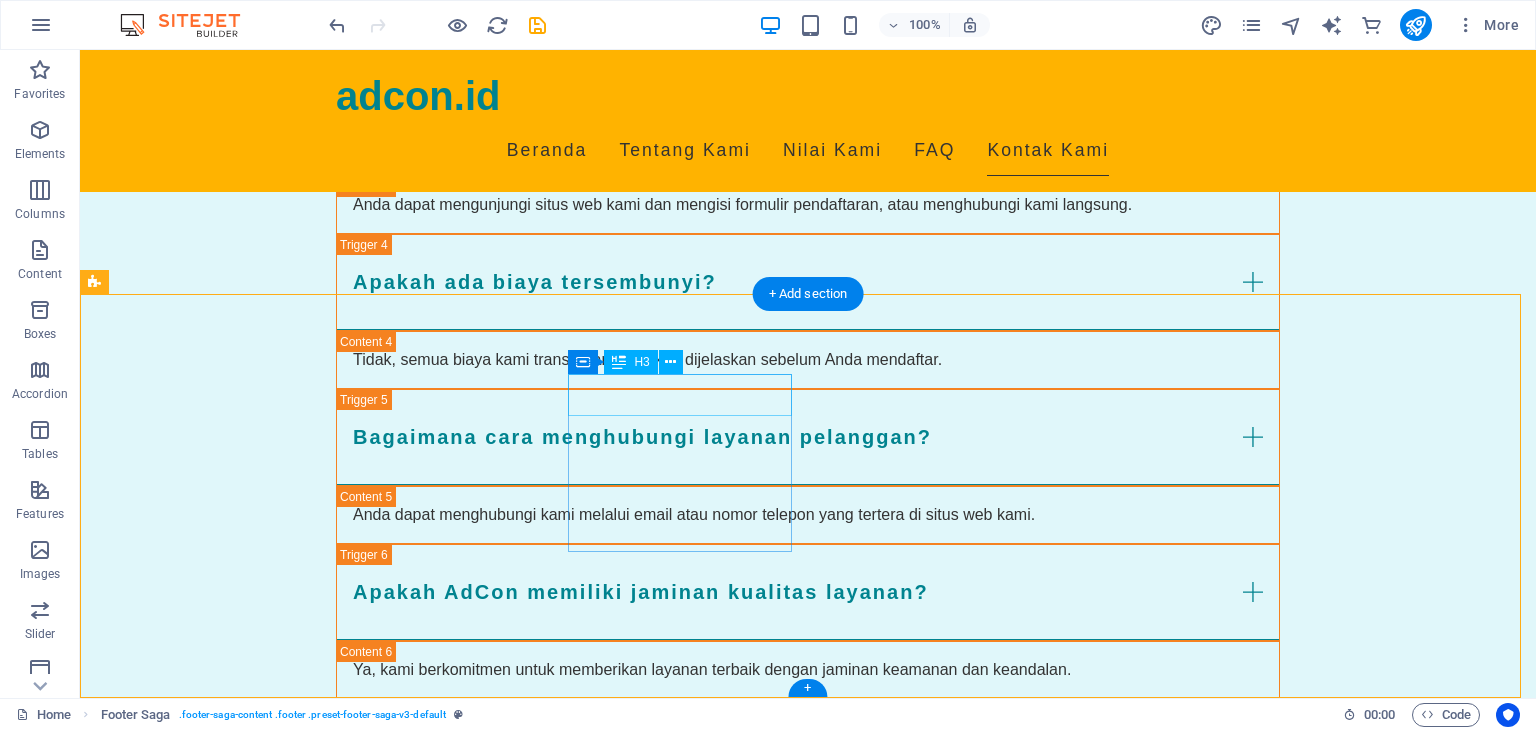 click on "Contact" at bounding box center (208, 1705) 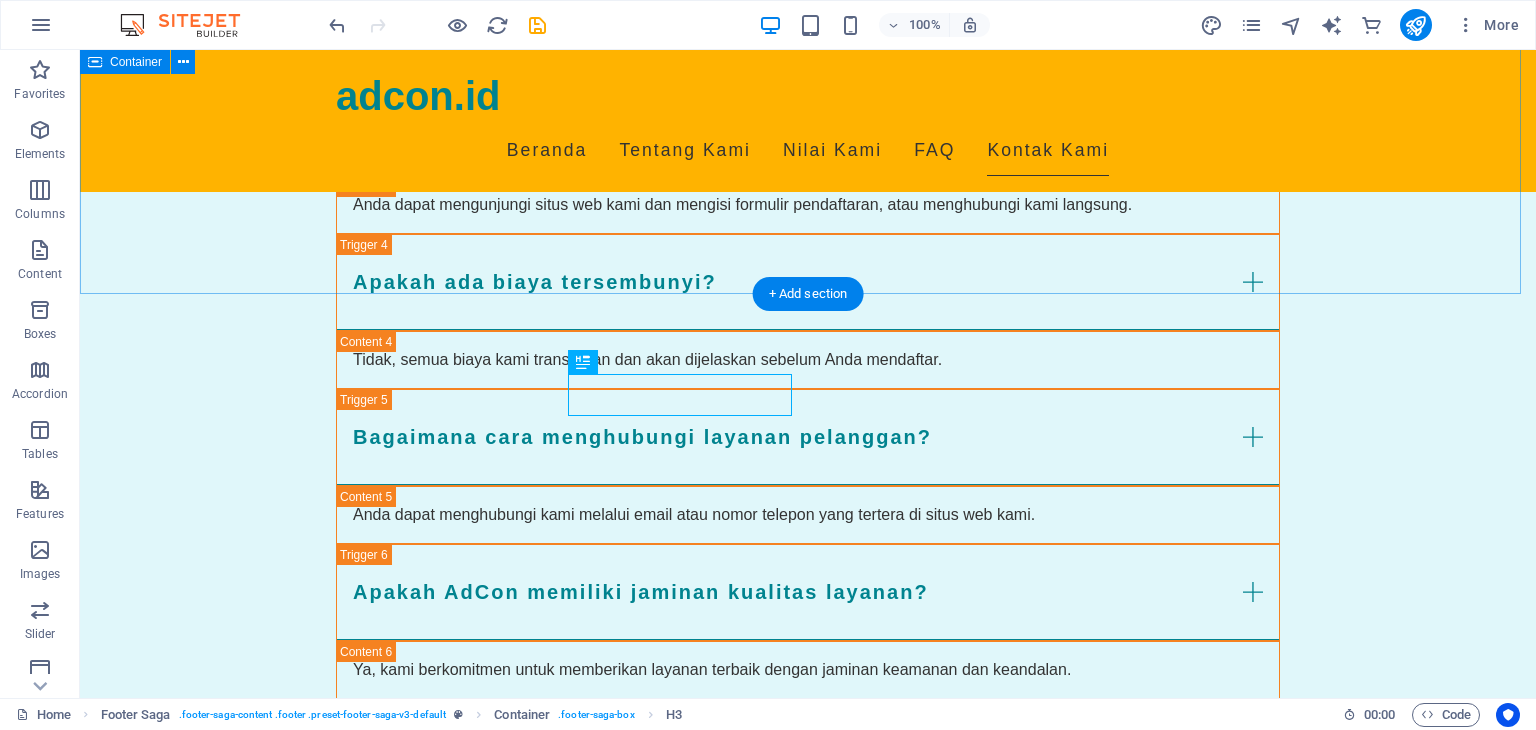 click on "Hubungi Kami   I have read and understand the privacy policy. Unreadable? Load new Kirim Pesan" at bounding box center (808, 1065) 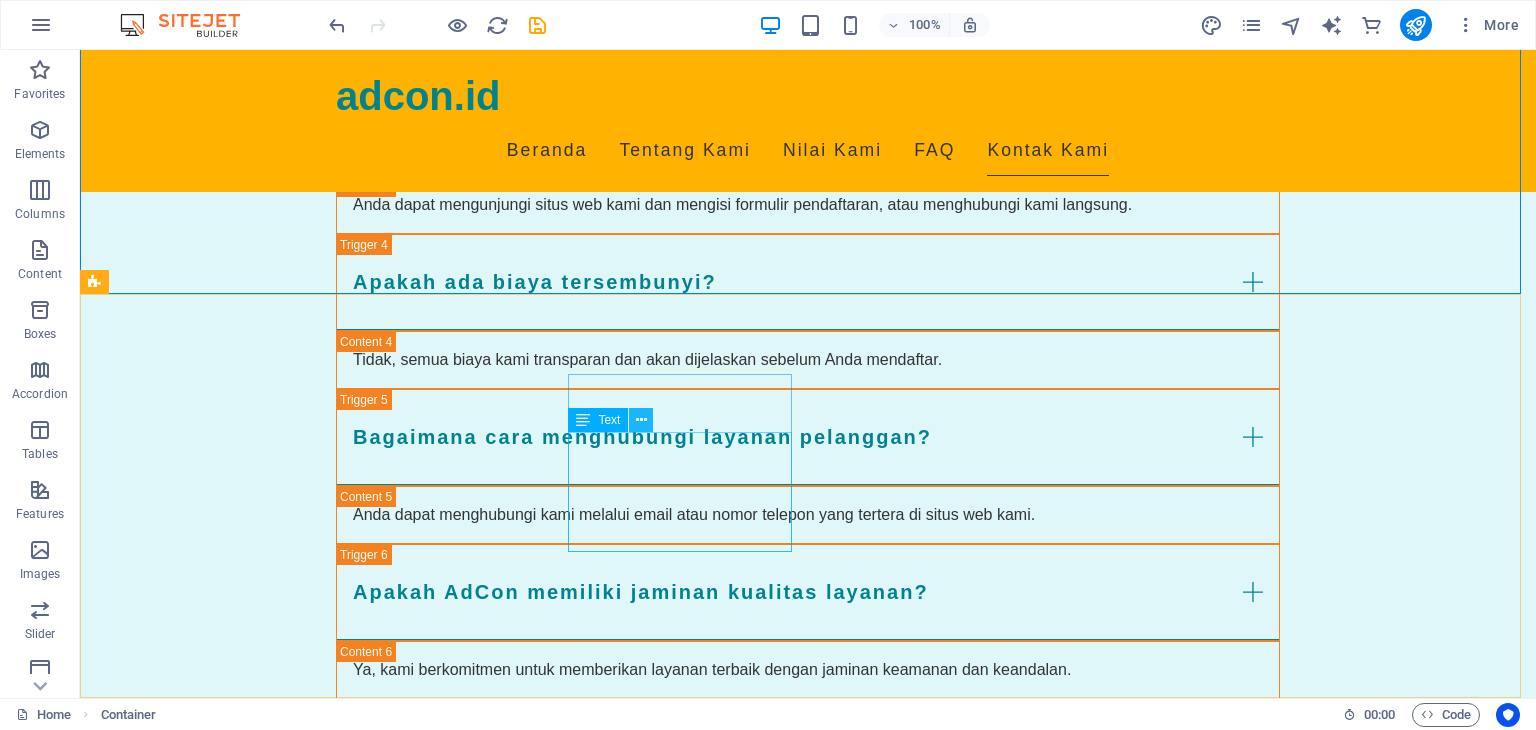 click at bounding box center (641, 420) 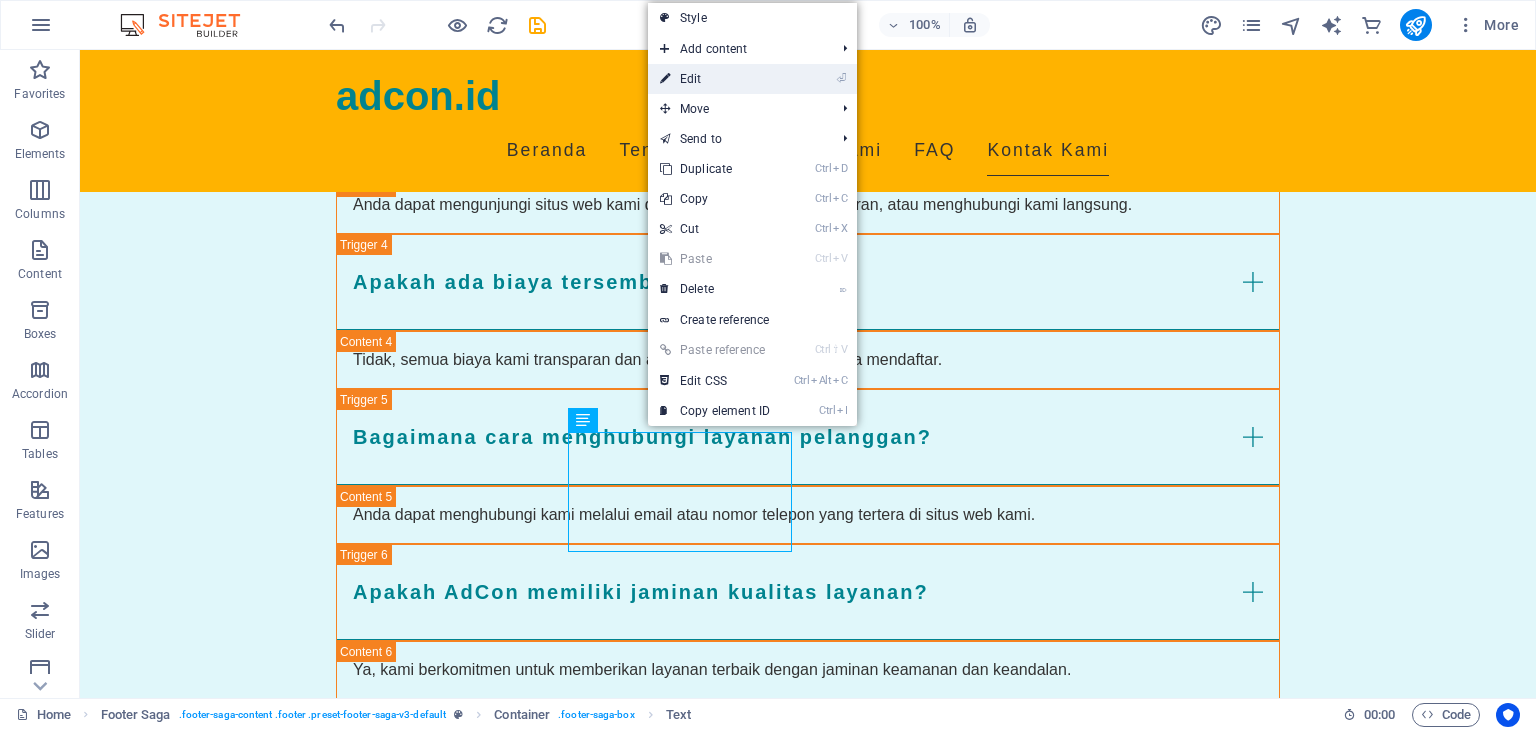 click on "⏎  Edit" at bounding box center (715, 79) 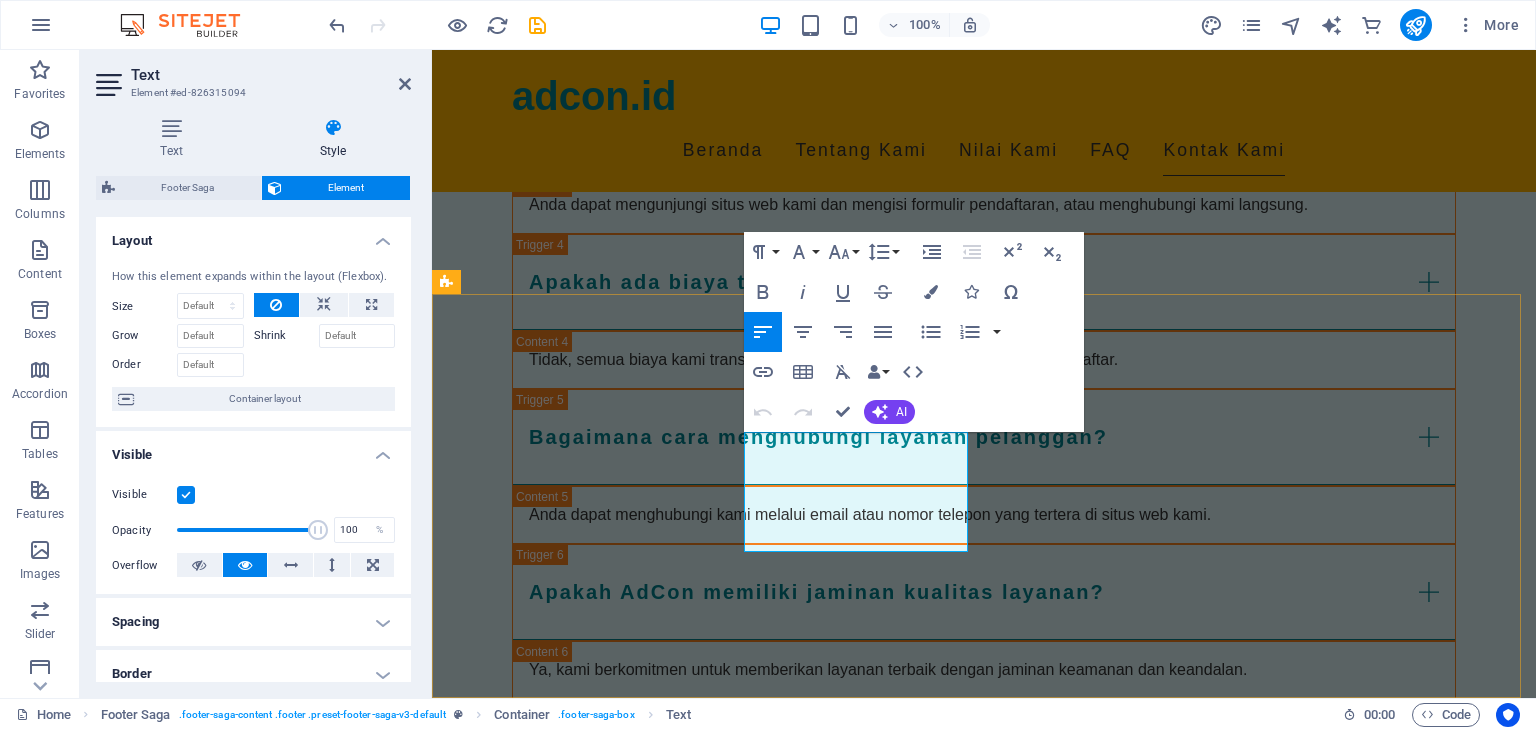 click on "Phone:  [PHONE]" at bounding box center (560, 1778) 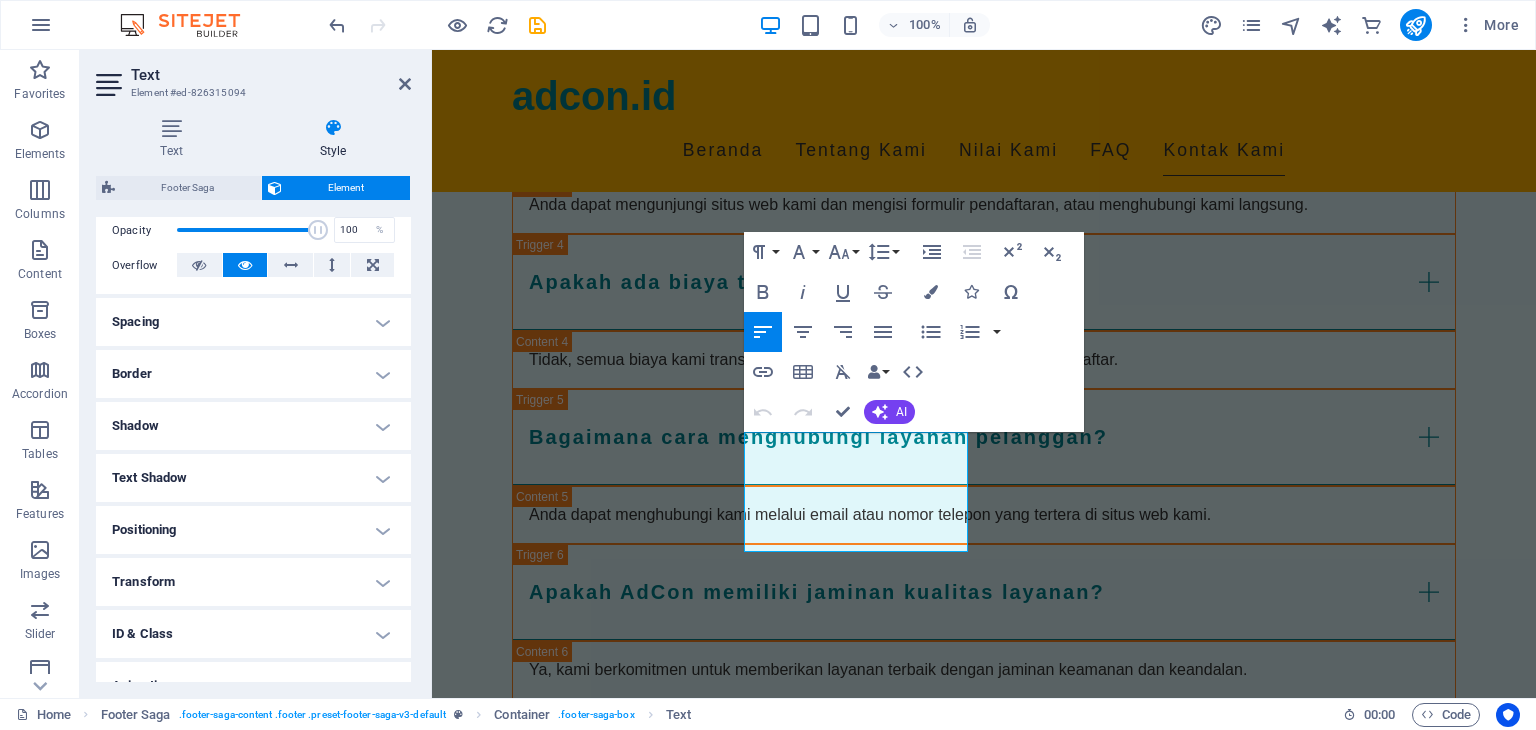 scroll, scrollTop: 380, scrollLeft: 0, axis: vertical 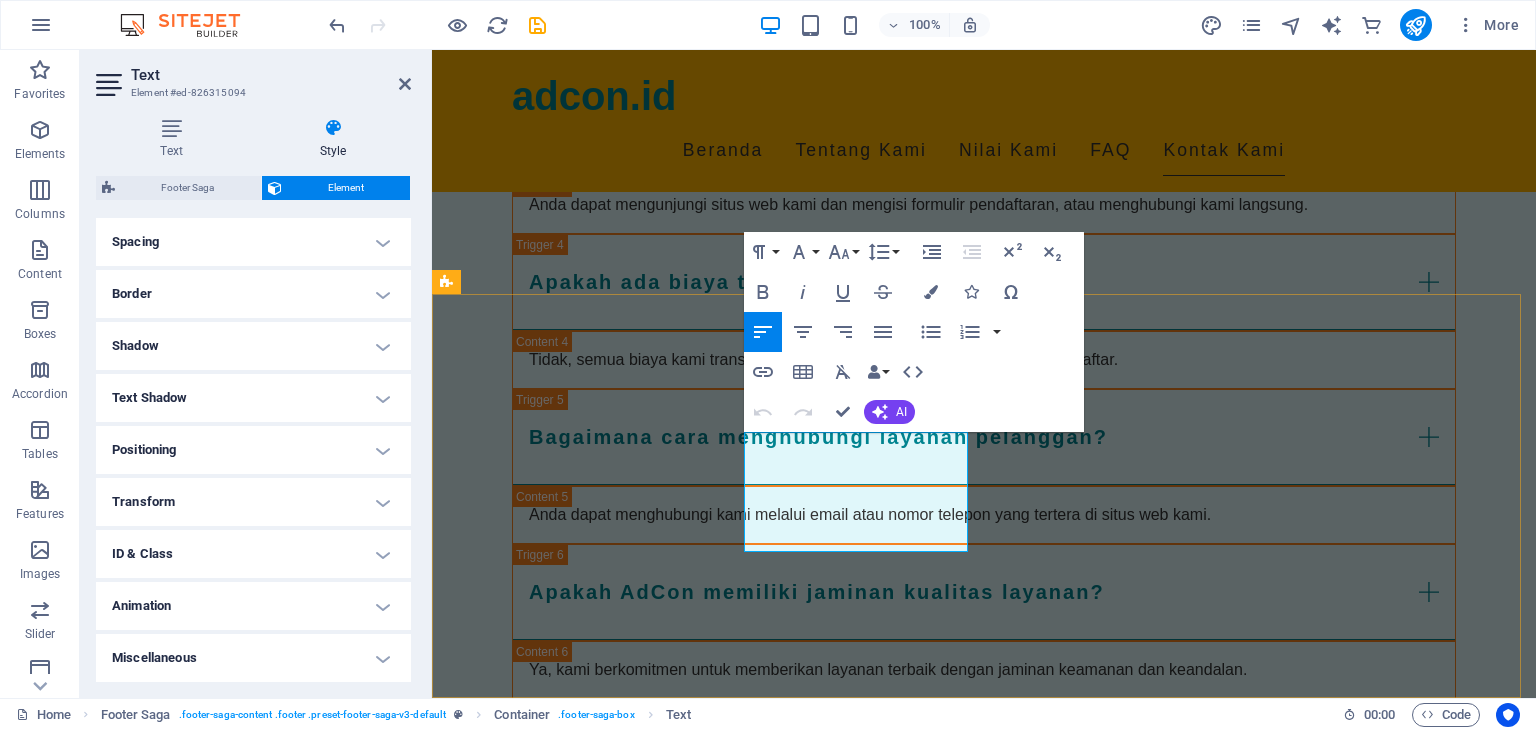 click on "[STREET]" at bounding box center [479, 1754] 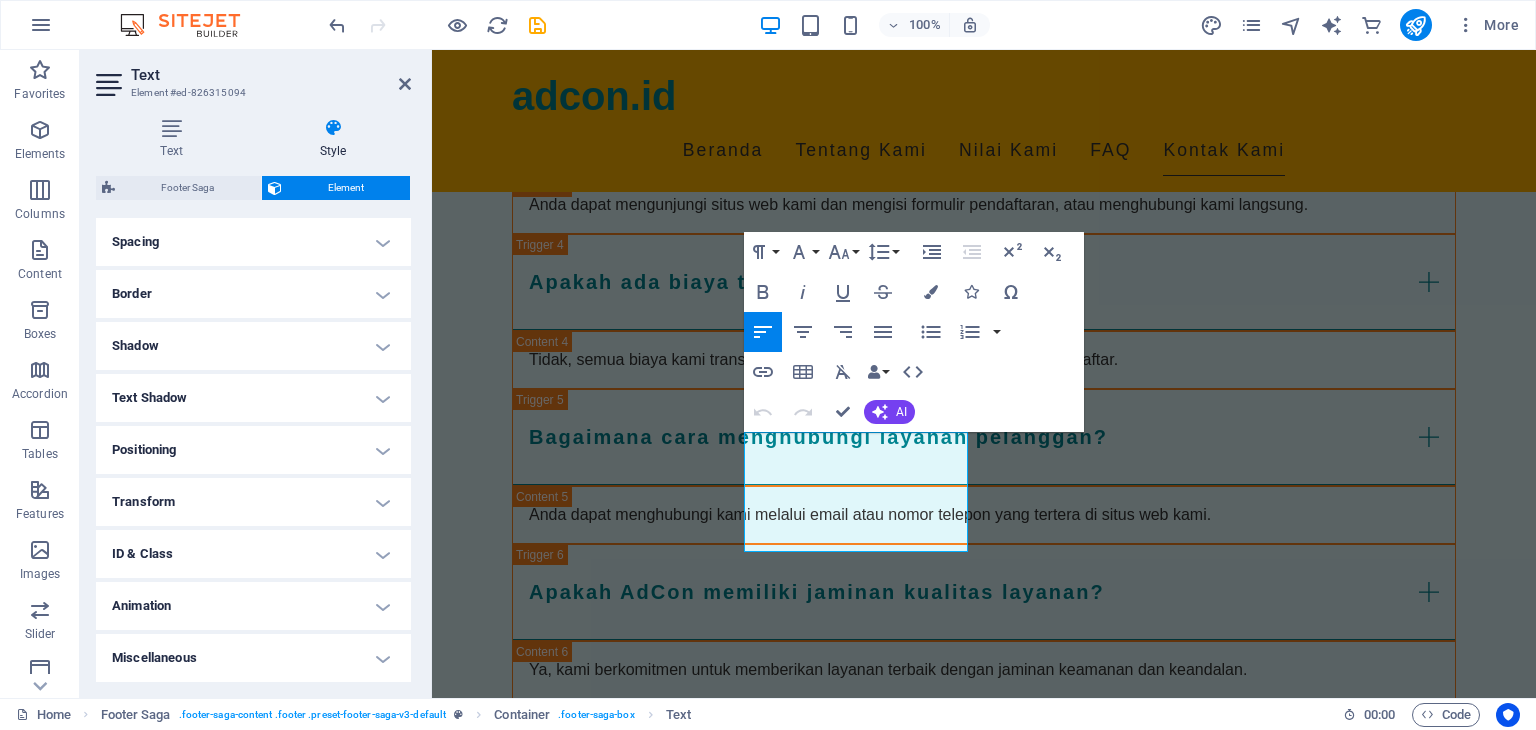 scroll, scrollTop: 80, scrollLeft: 0, axis: vertical 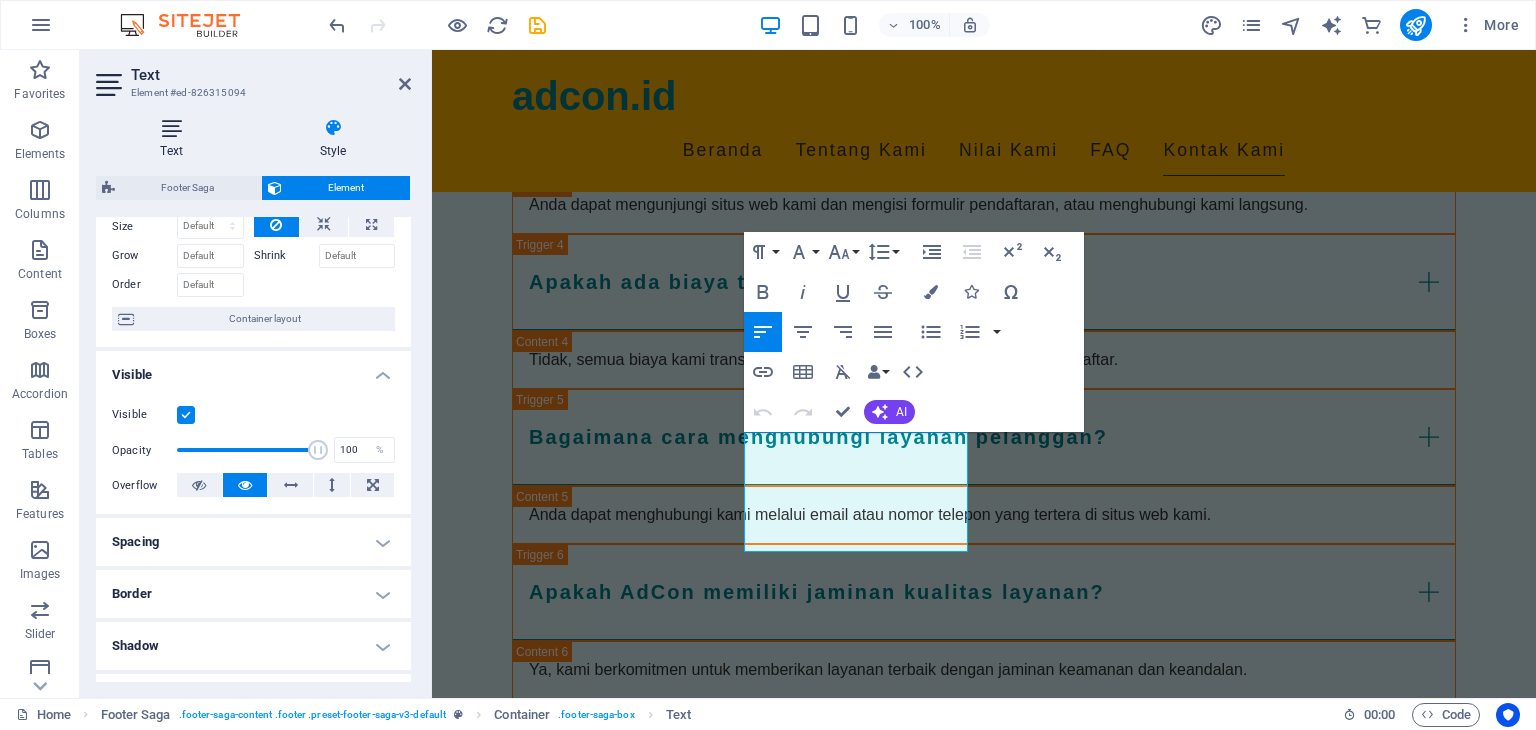 click on "Text" at bounding box center (175, 139) 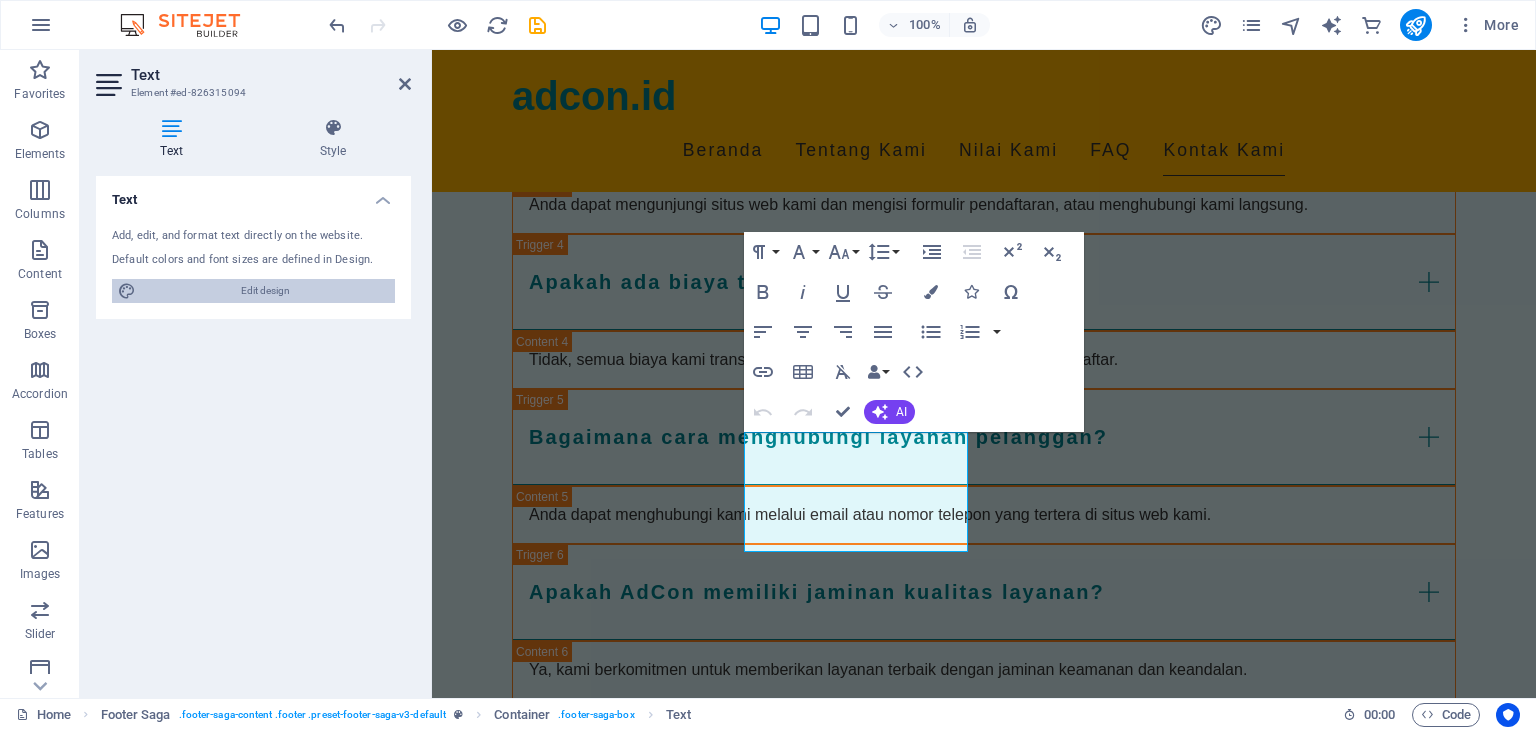 drag, startPoint x: 252, startPoint y: 292, endPoint x: 985, endPoint y: 331, distance: 734.0368 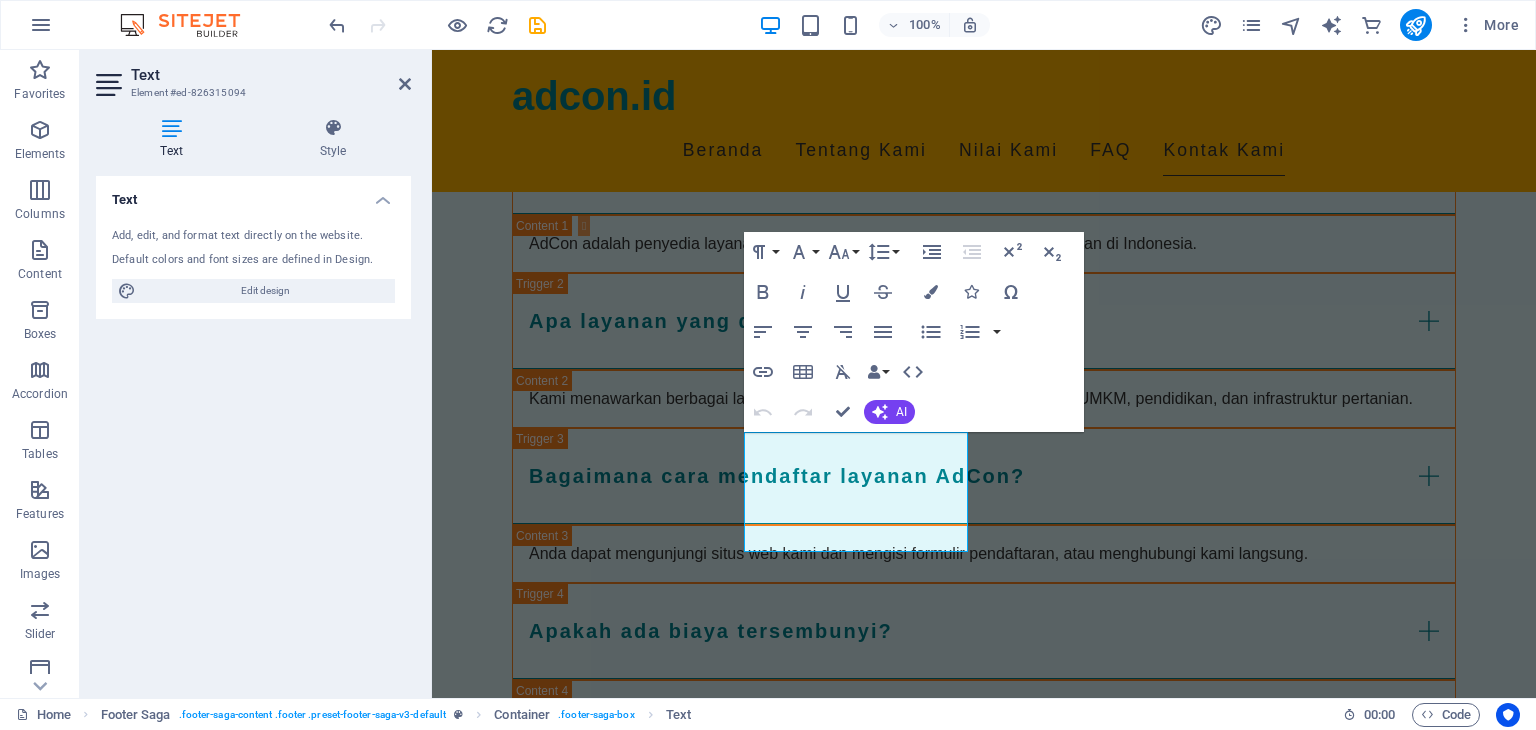 scroll, scrollTop: 2365, scrollLeft: 0, axis: vertical 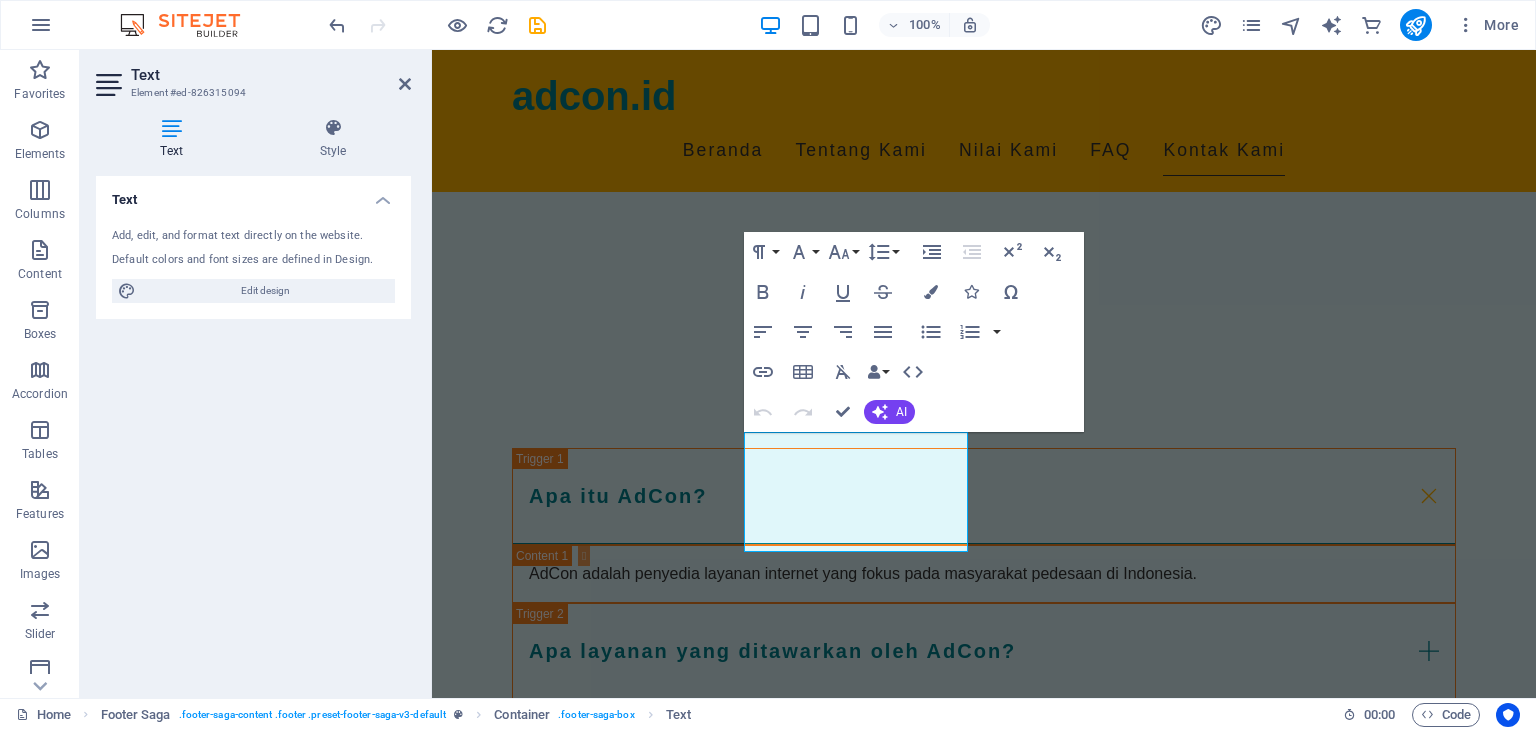 select on "px" 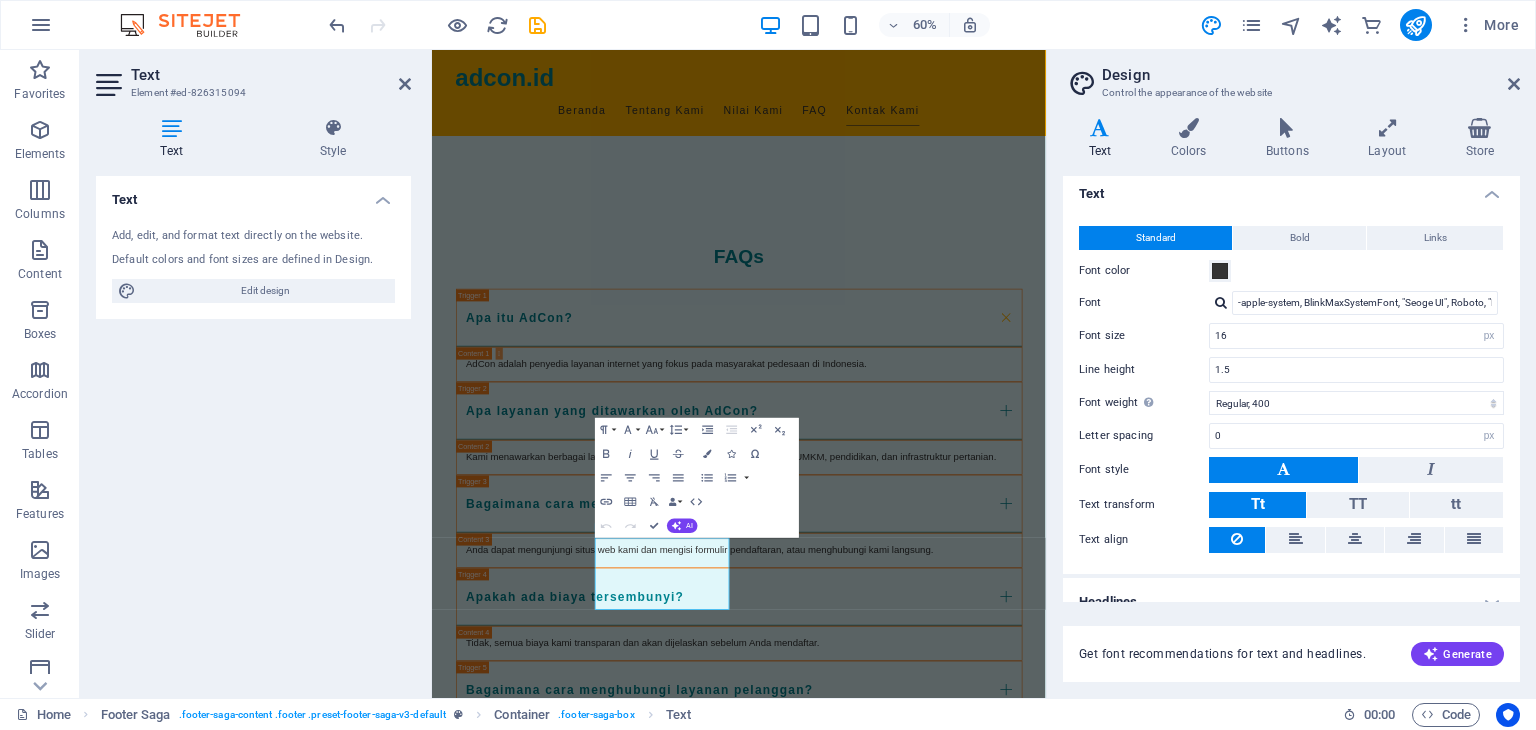 scroll, scrollTop: 0, scrollLeft: 0, axis: both 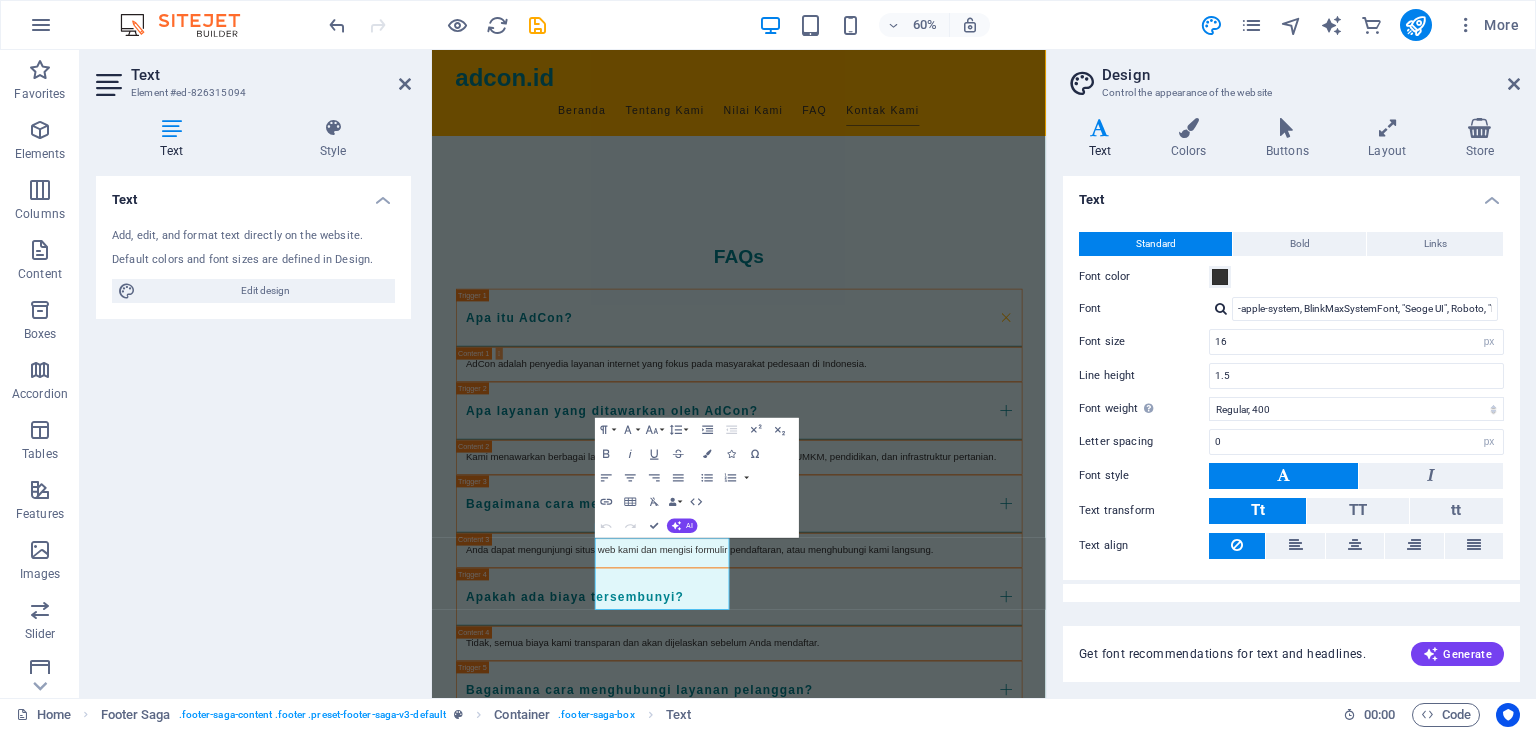 click on "Text" at bounding box center (1104, 139) 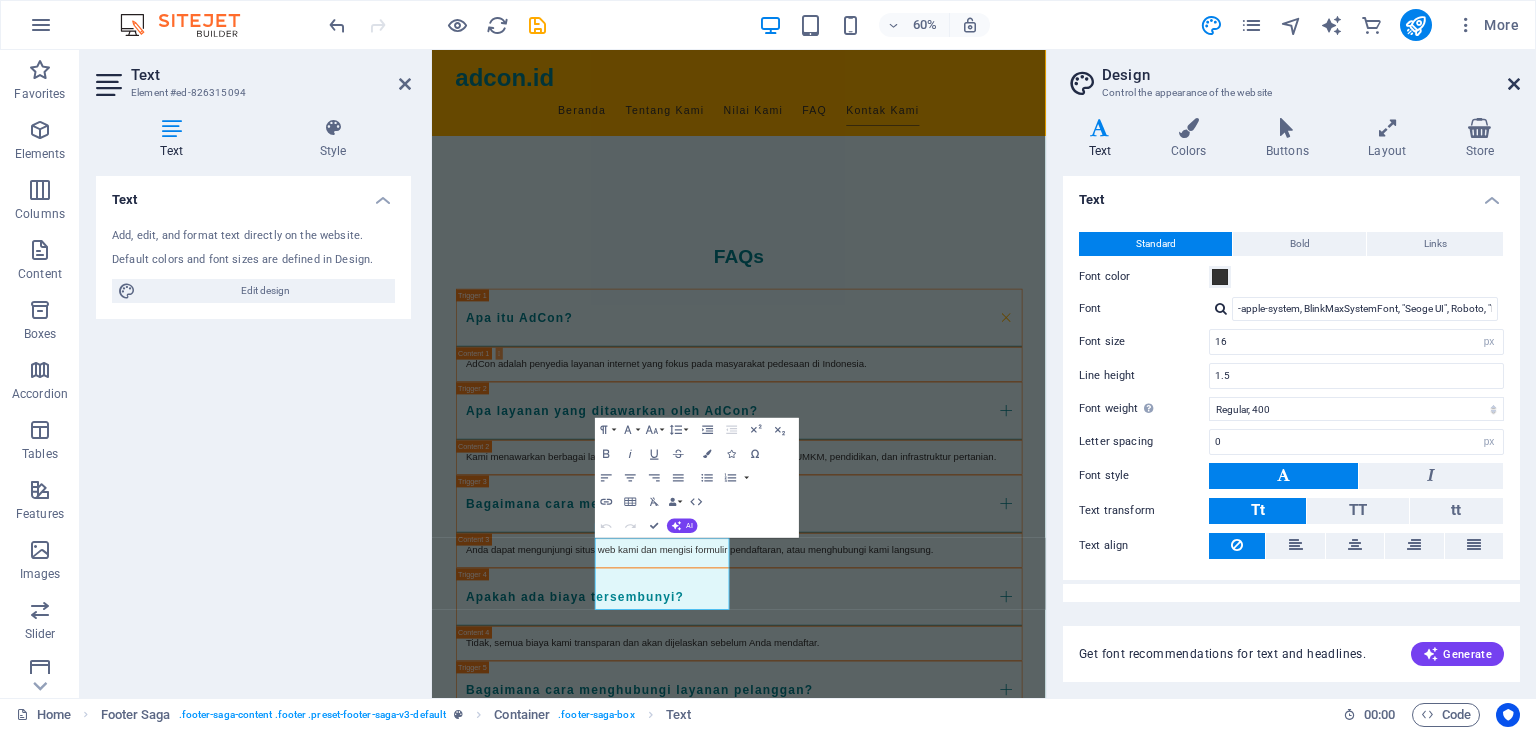 drag, startPoint x: 1508, startPoint y: 81, endPoint x: 1069, endPoint y: 31, distance: 441.8382 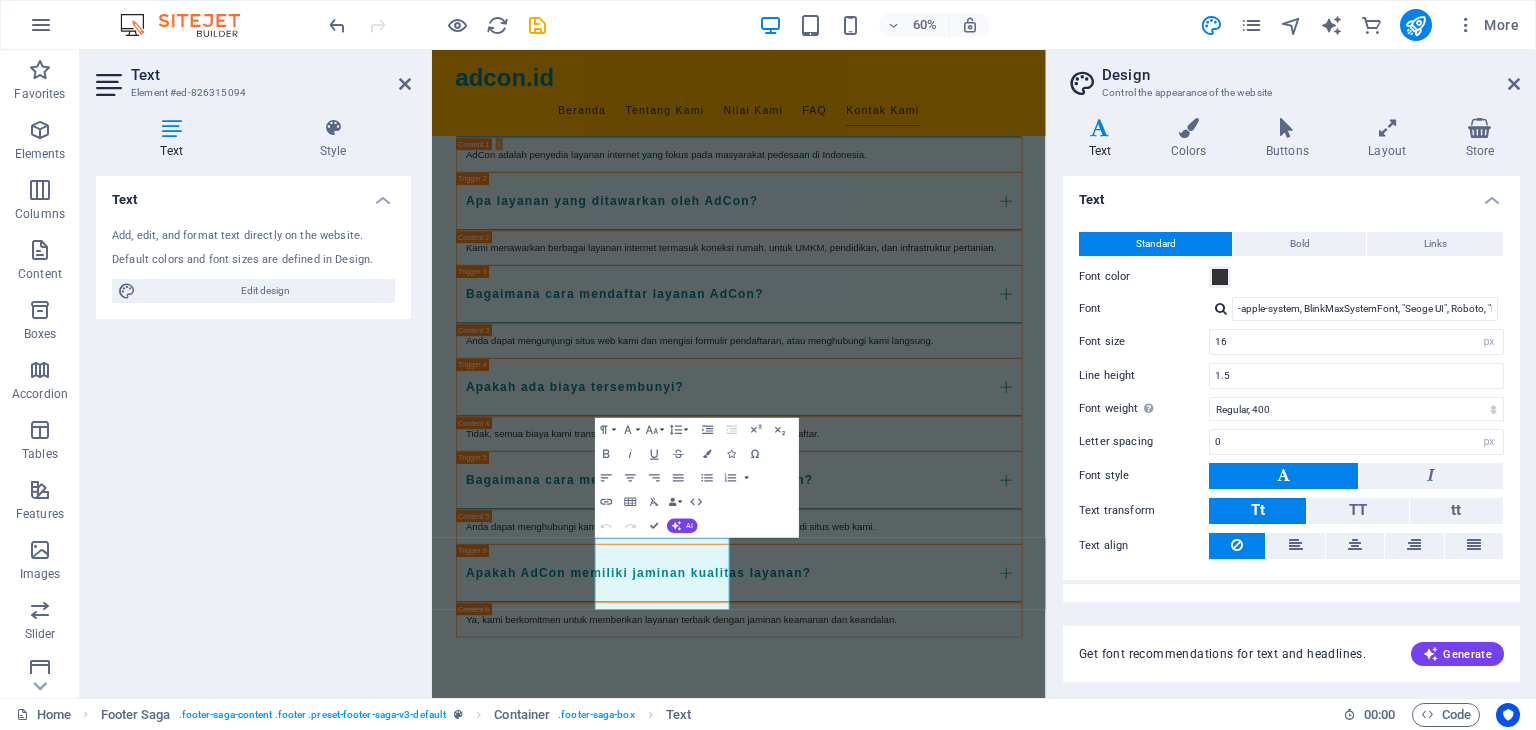 scroll, scrollTop: 2695, scrollLeft: 0, axis: vertical 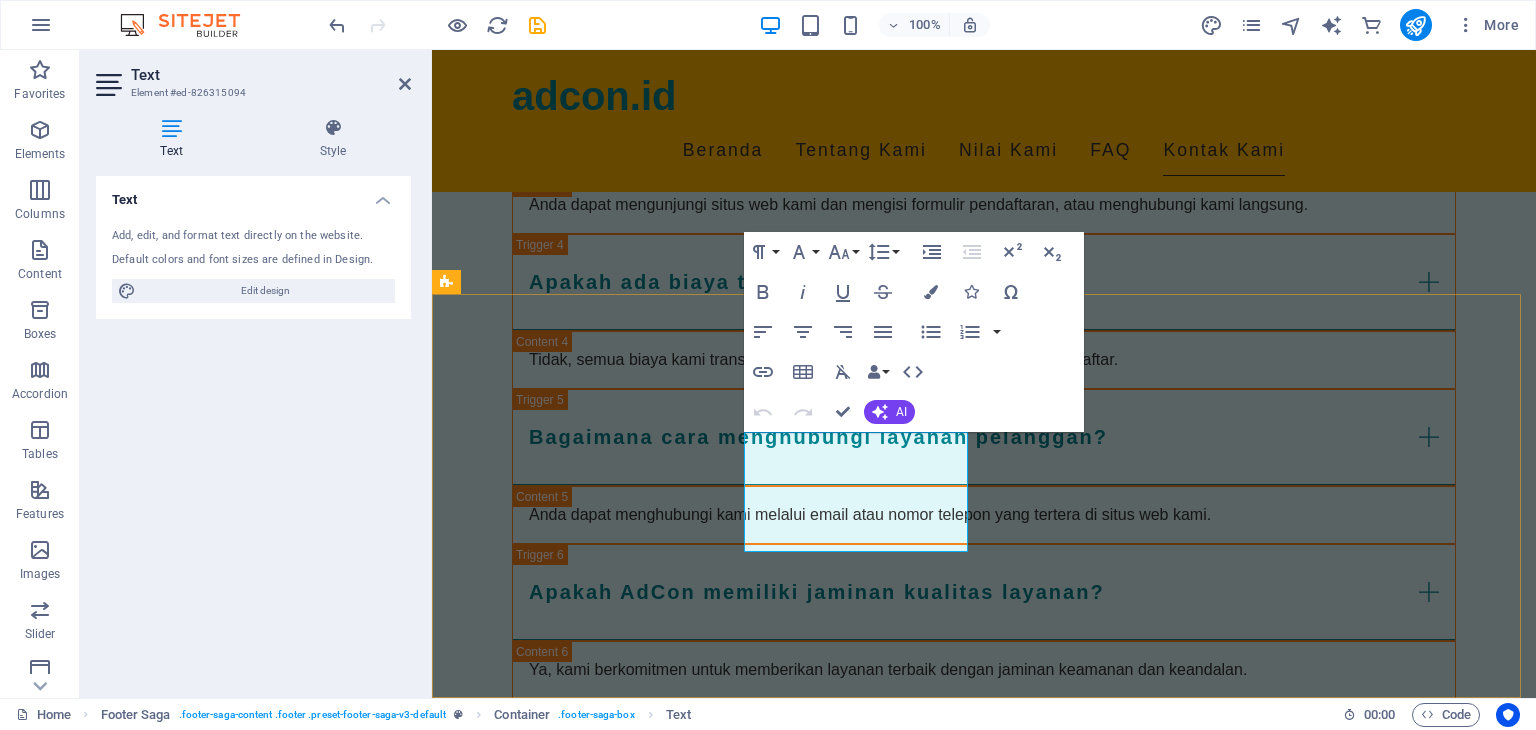 click on "[STREET]" at bounding box center (479, 1754) 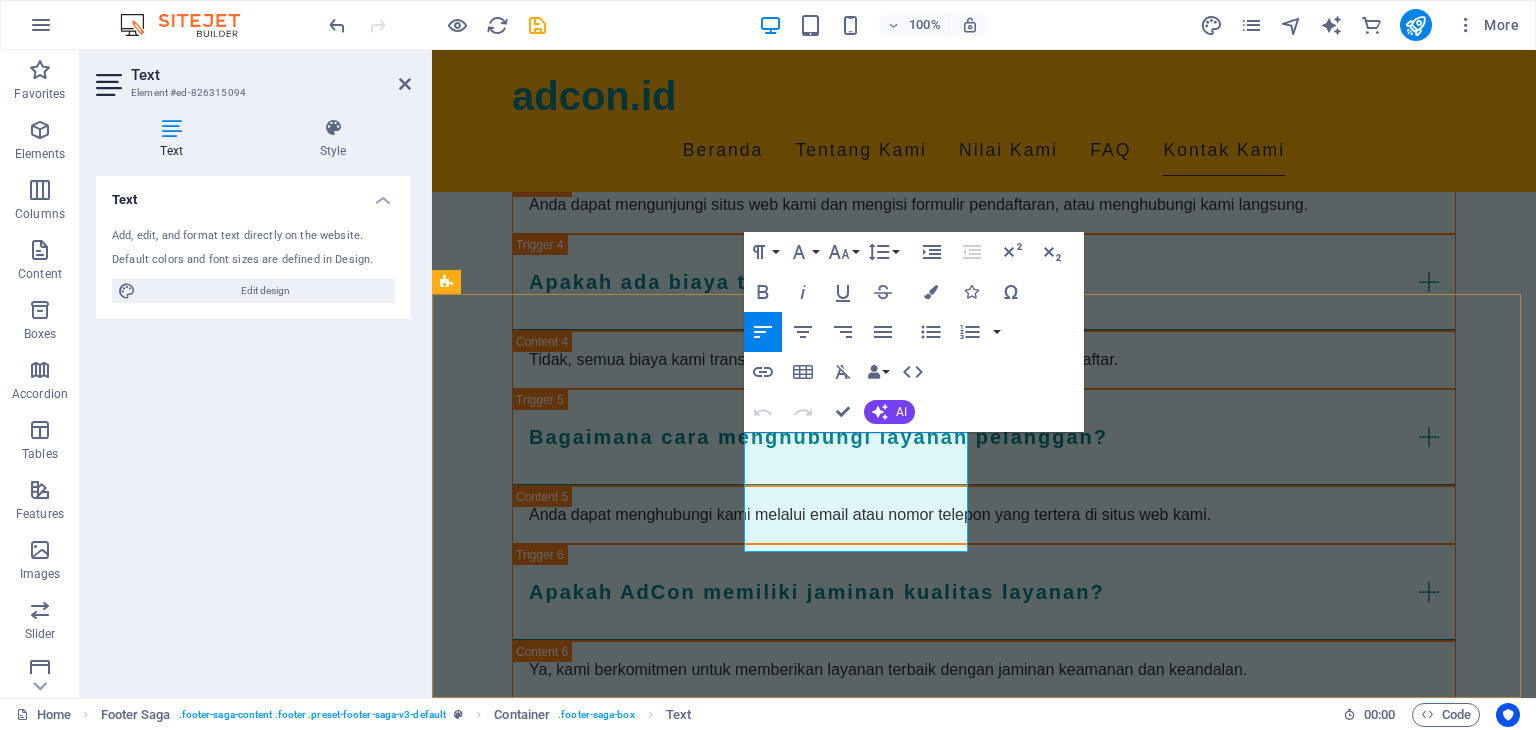 click on "[STREET]" at bounding box center (479, 1754) 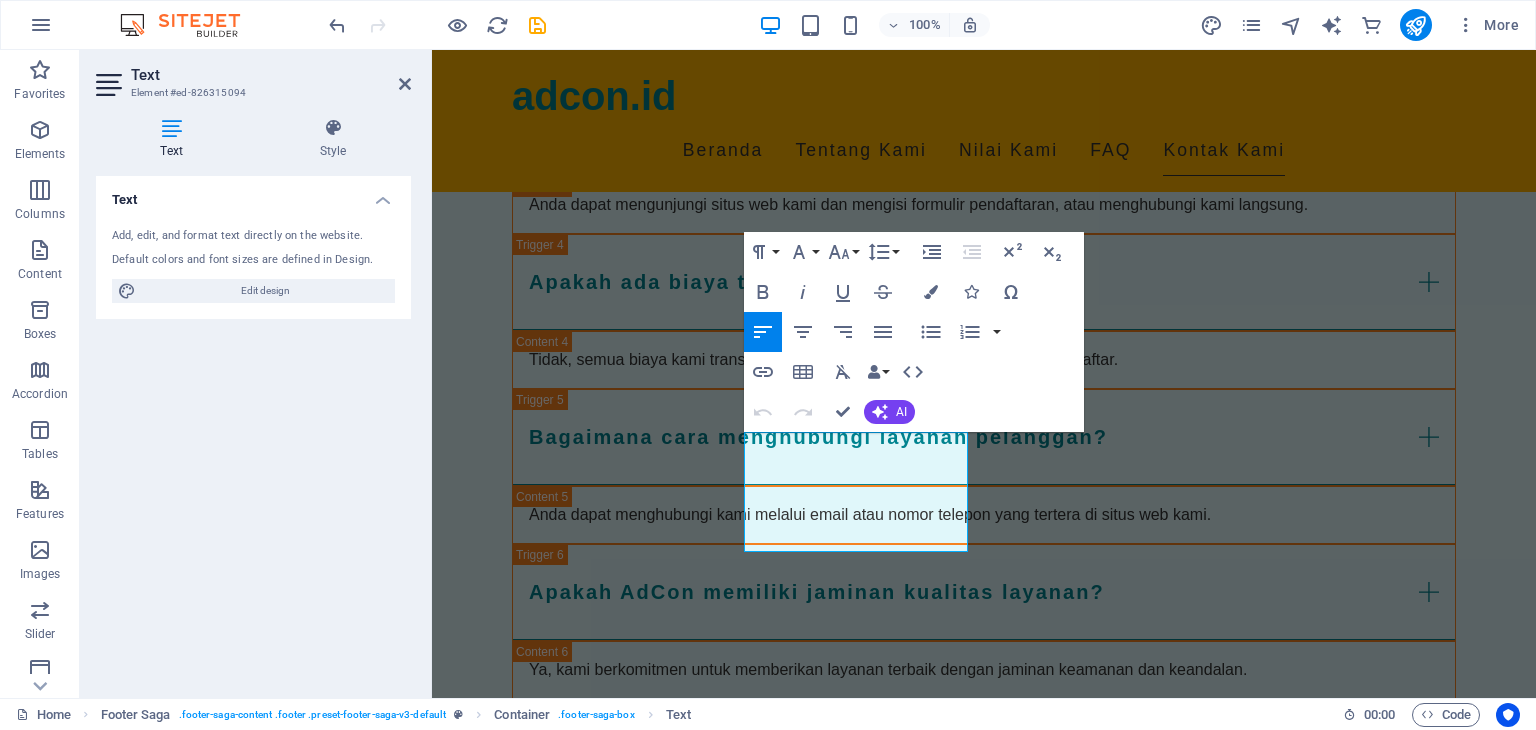 click at bounding box center (171, 128) 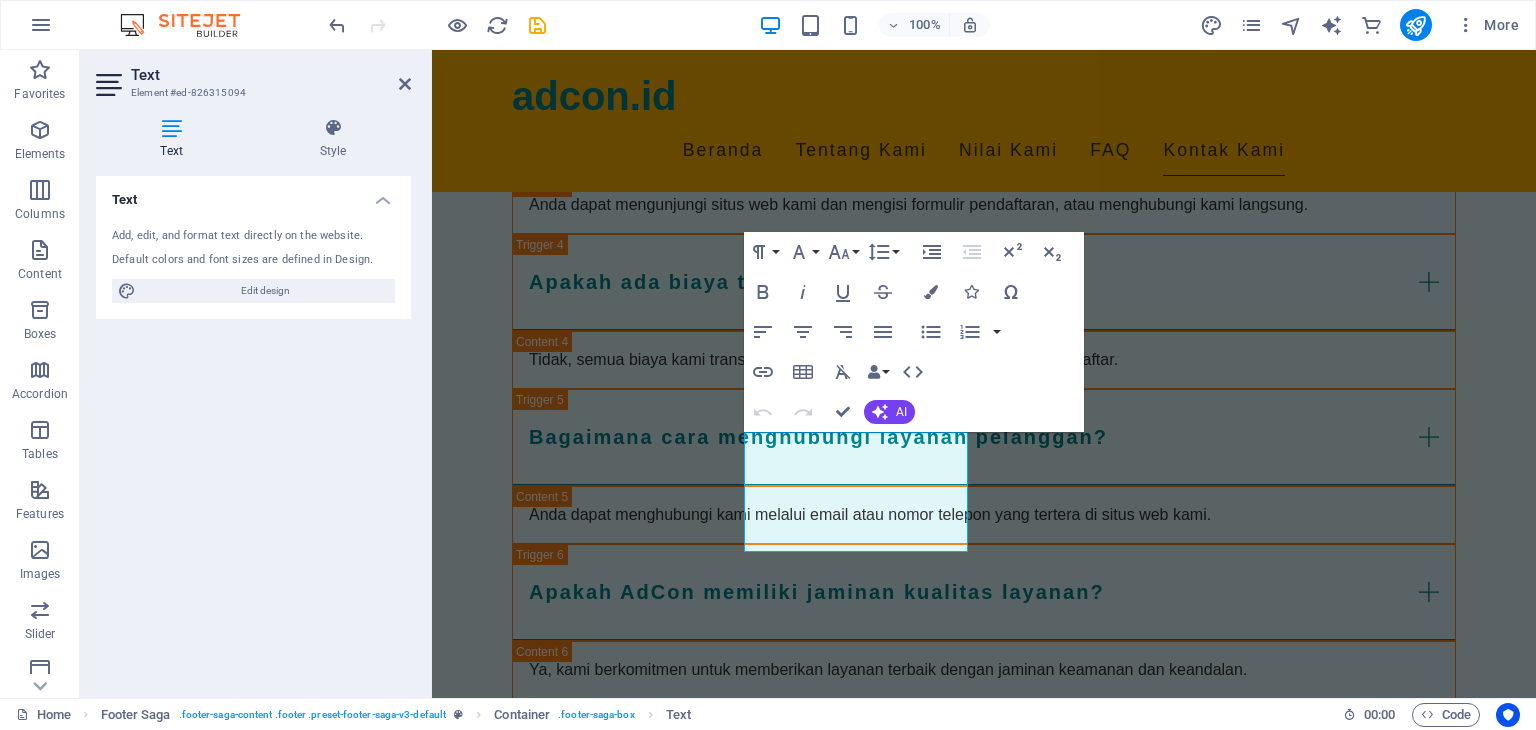 click at bounding box center [111, 85] 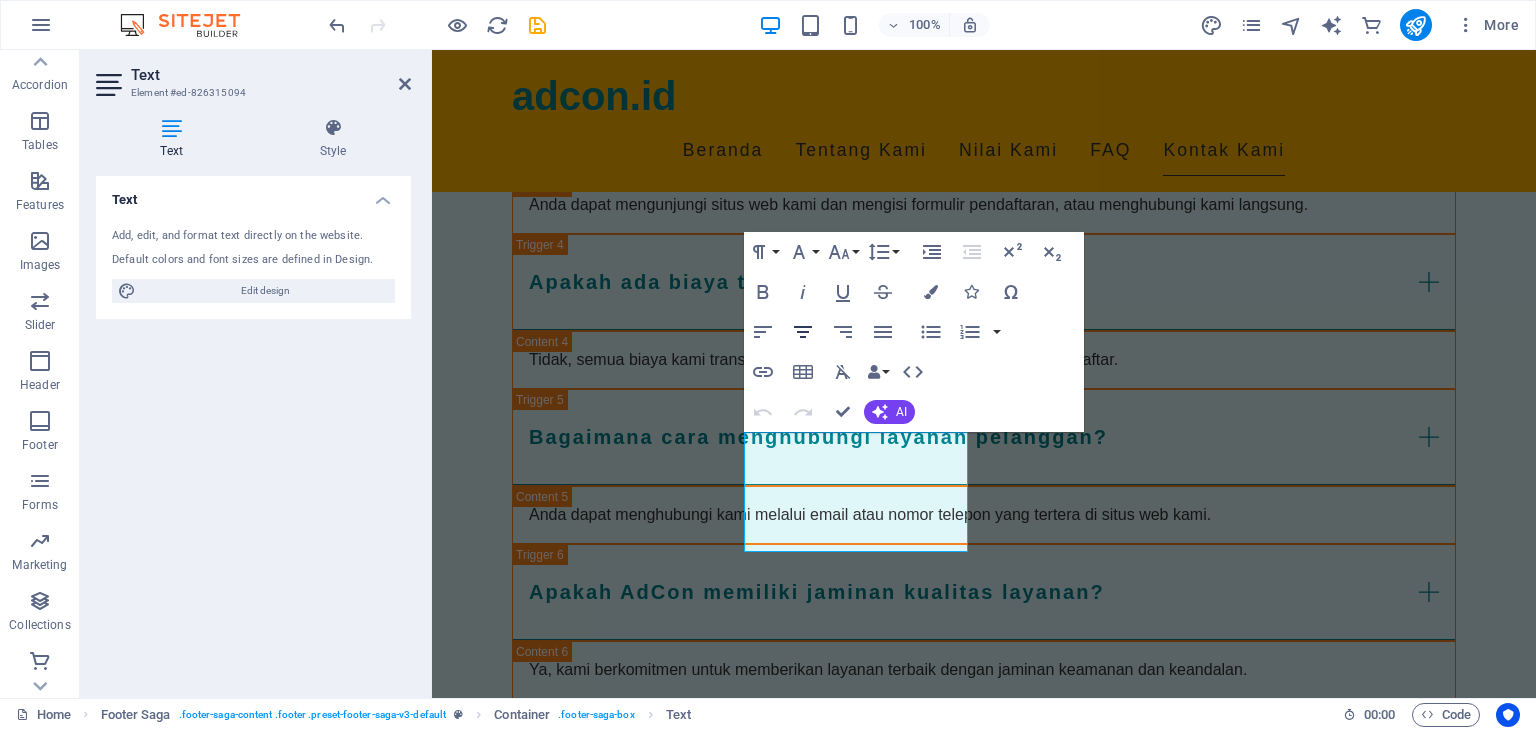scroll, scrollTop: 312, scrollLeft: 0, axis: vertical 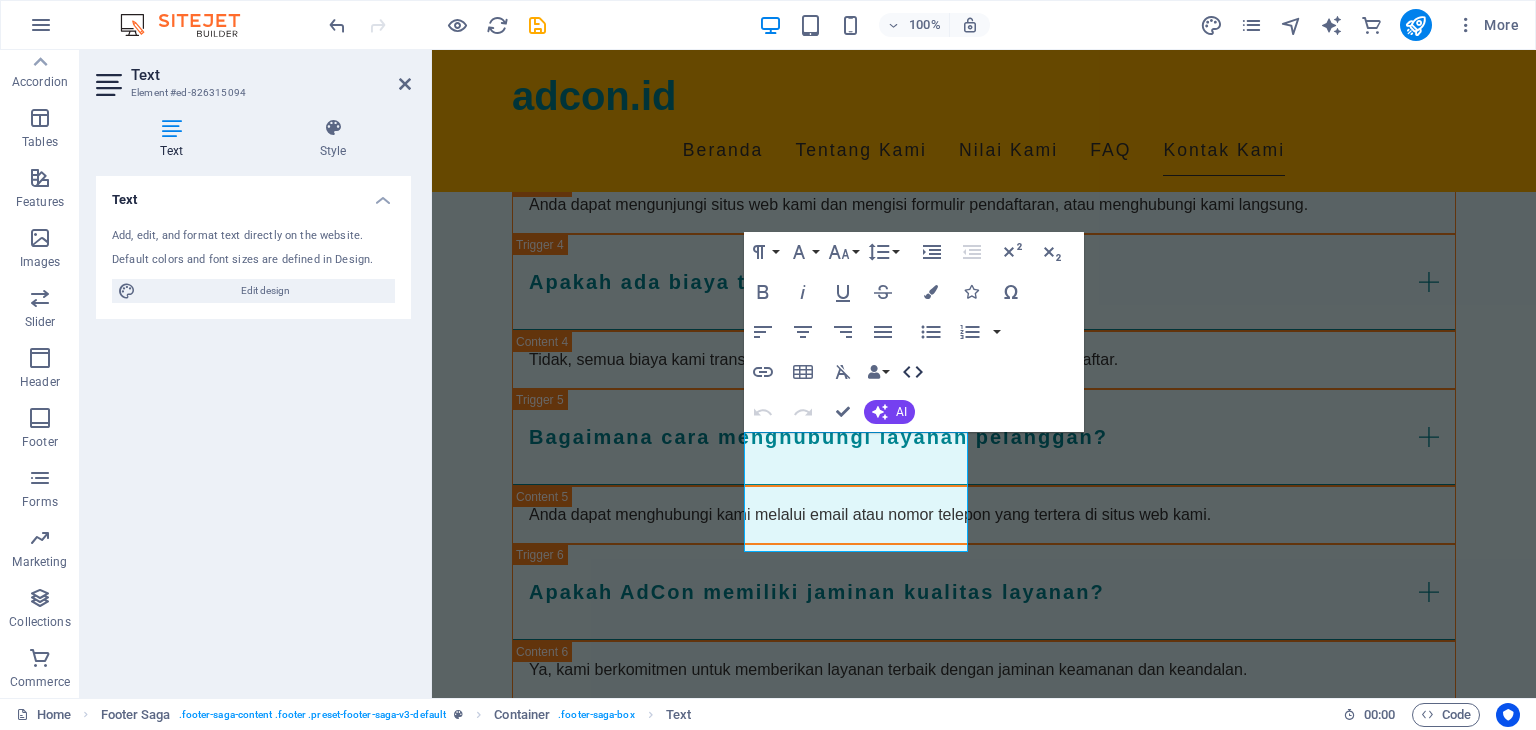 click 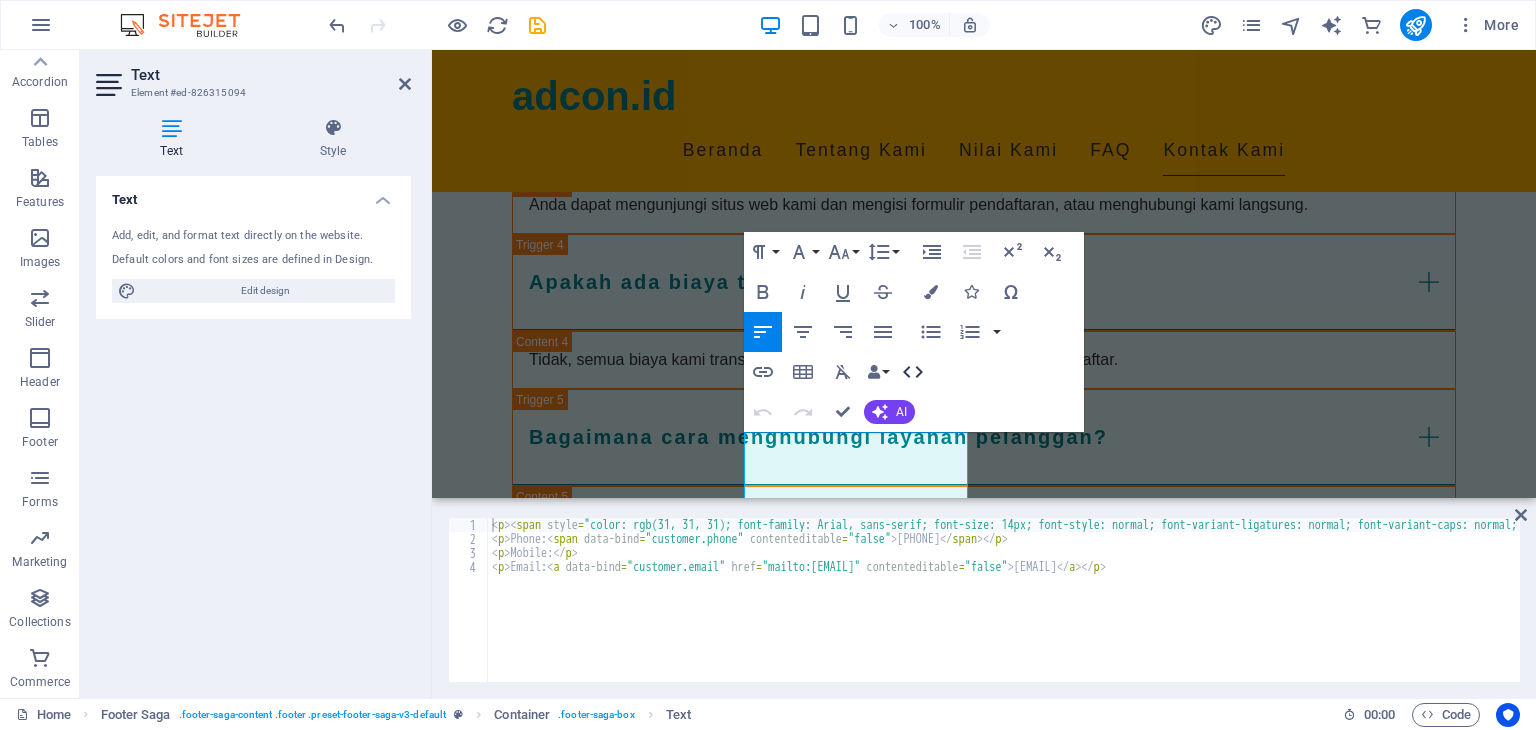 click 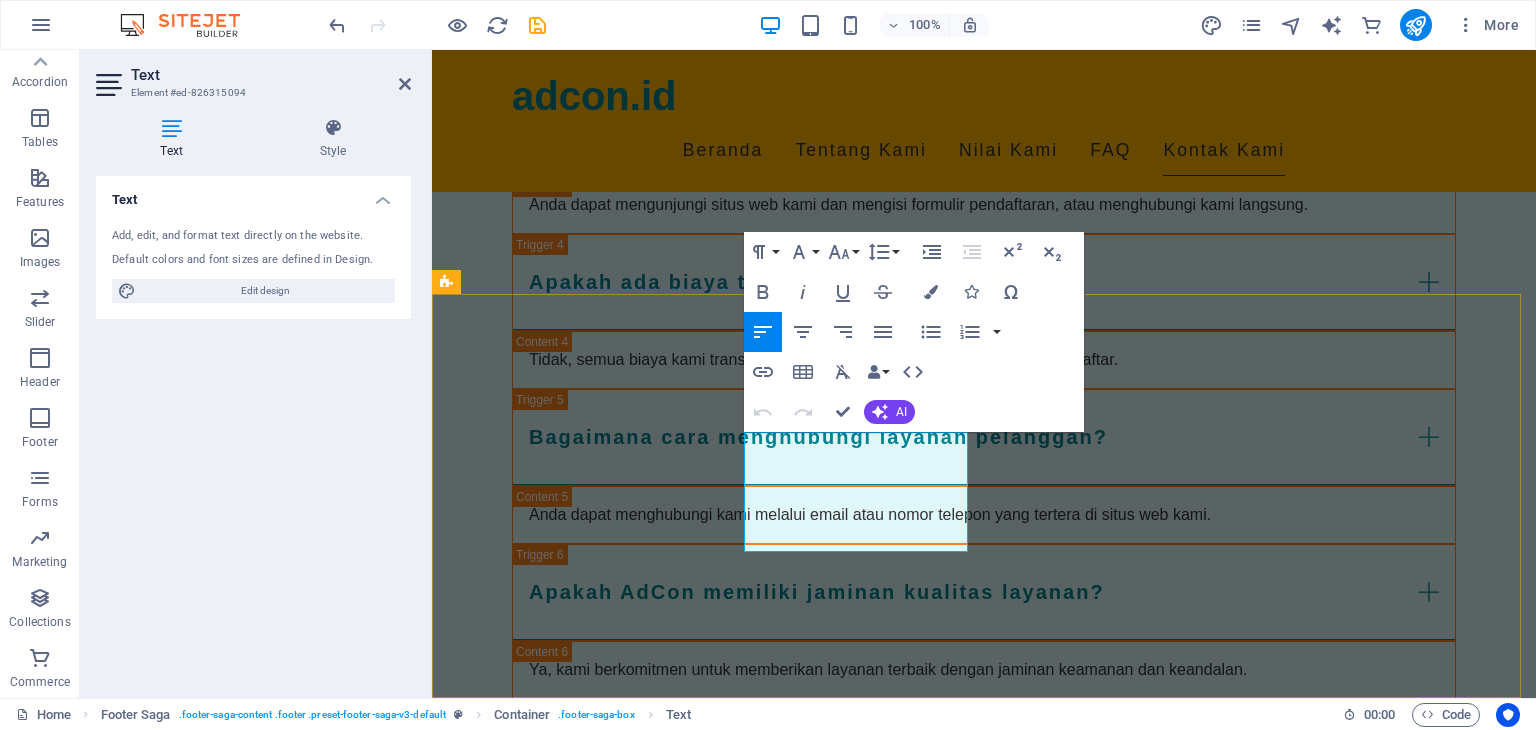 click on "[STREET]" at bounding box center [560, 1754] 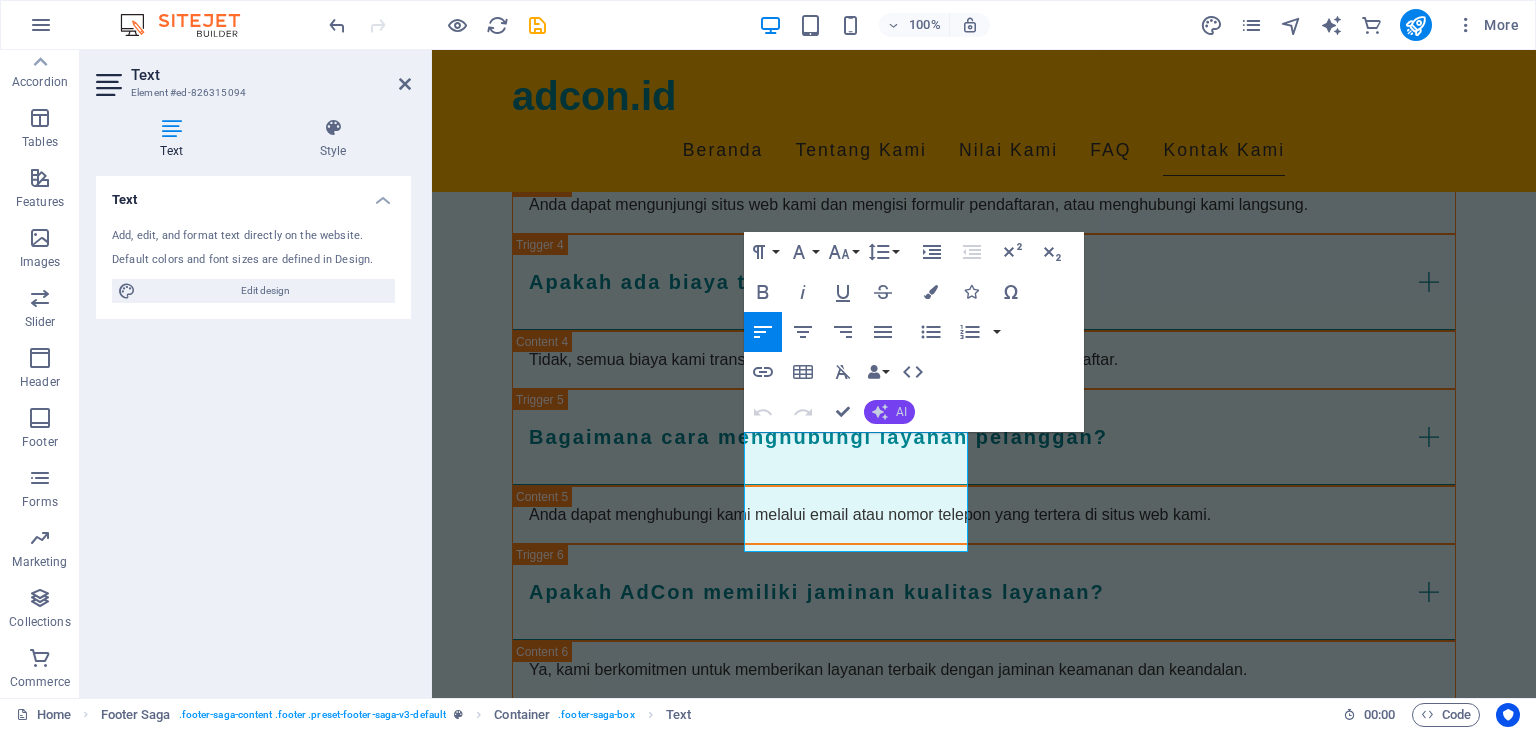 click on "AI" at bounding box center [901, 412] 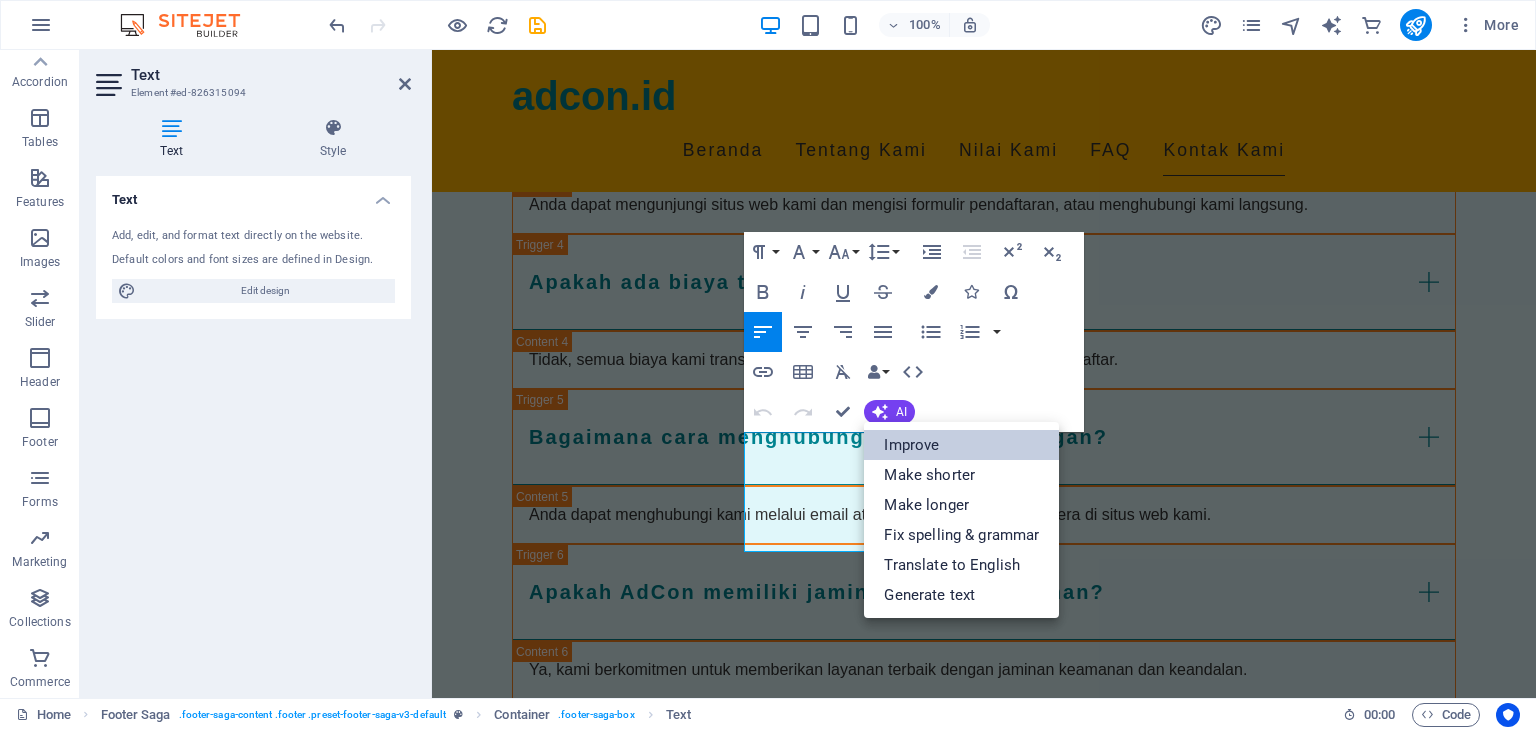 click on "Improve" at bounding box center (961, 445) 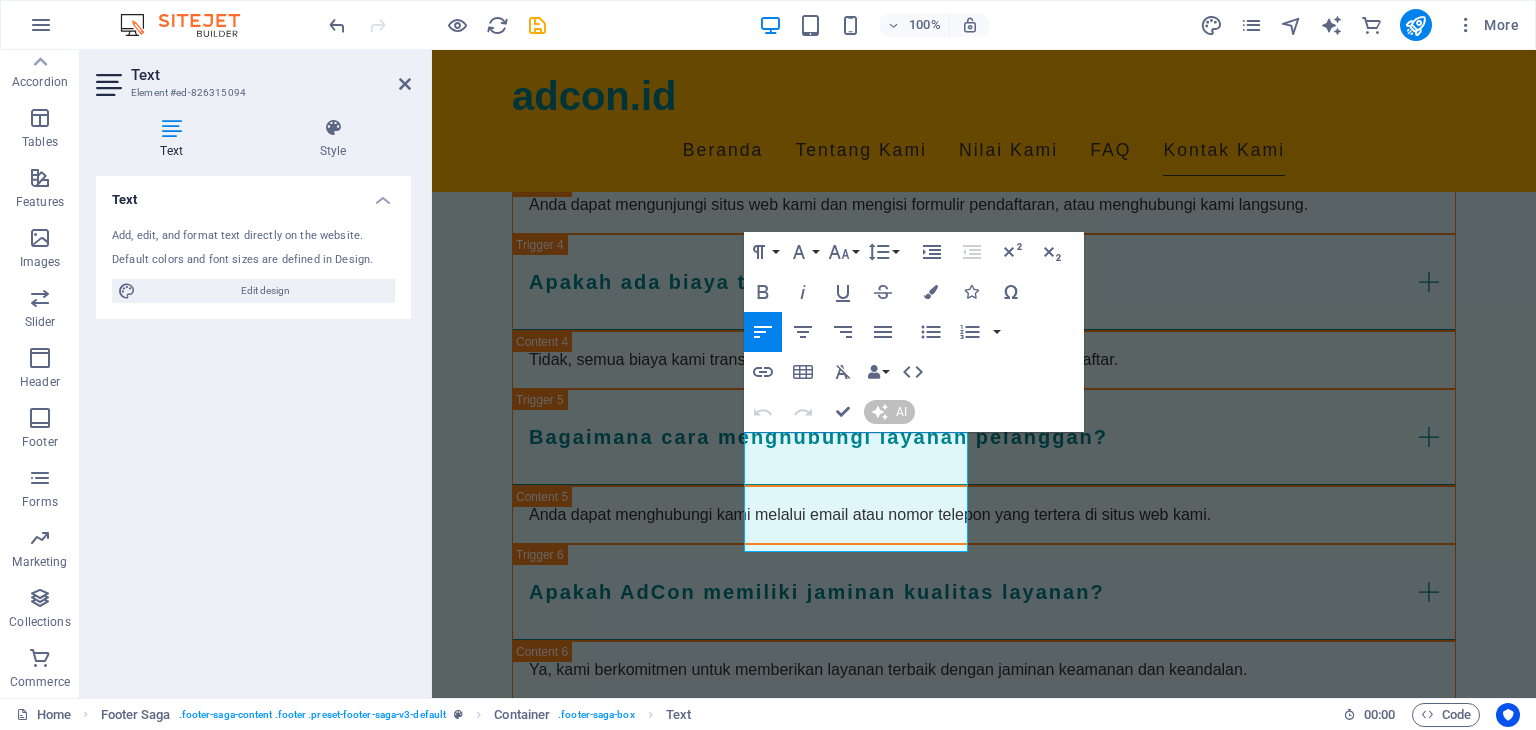 type 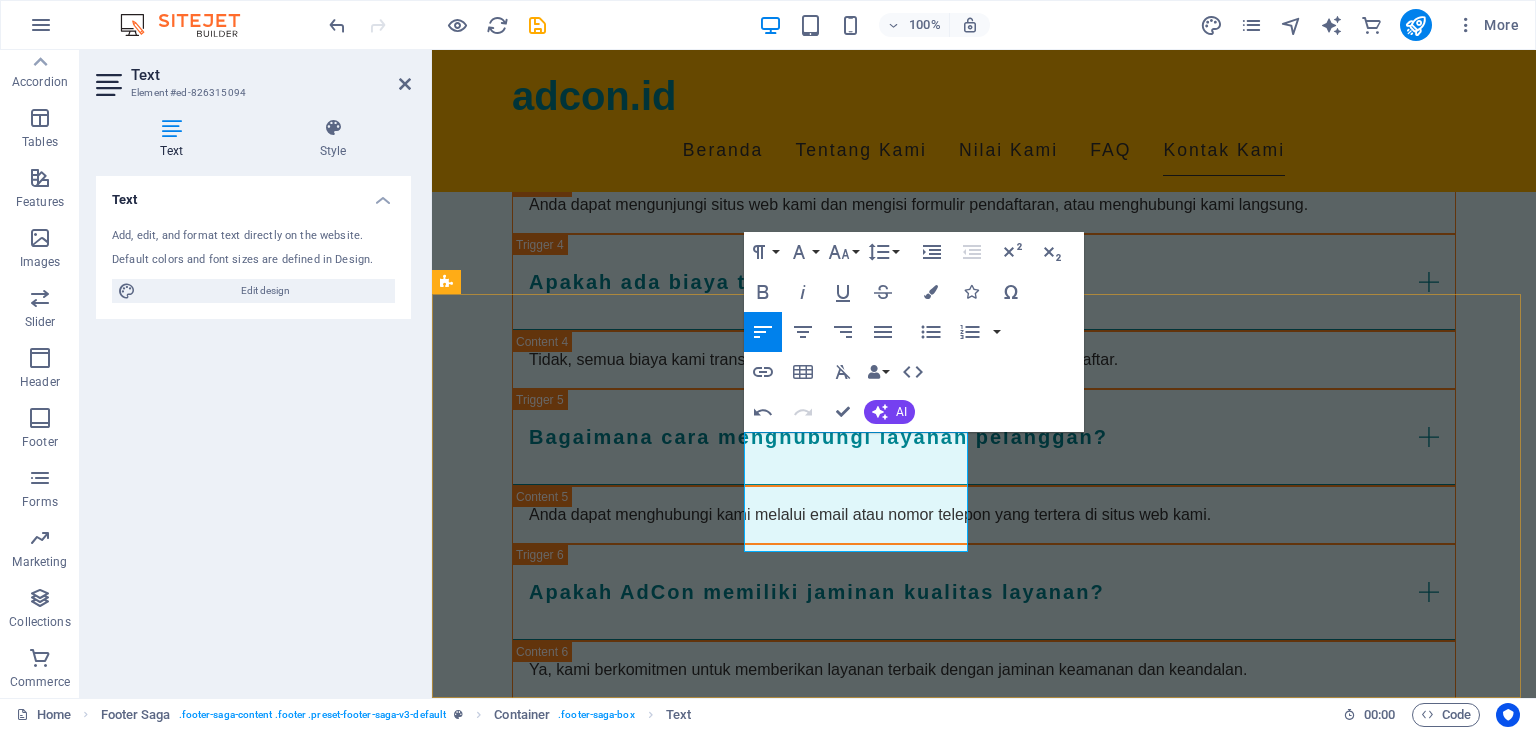click on "[STREET]   Phone: [PHONE]   Mobile:   Email: [EMAIL]" at bounding box center [560, 1790] 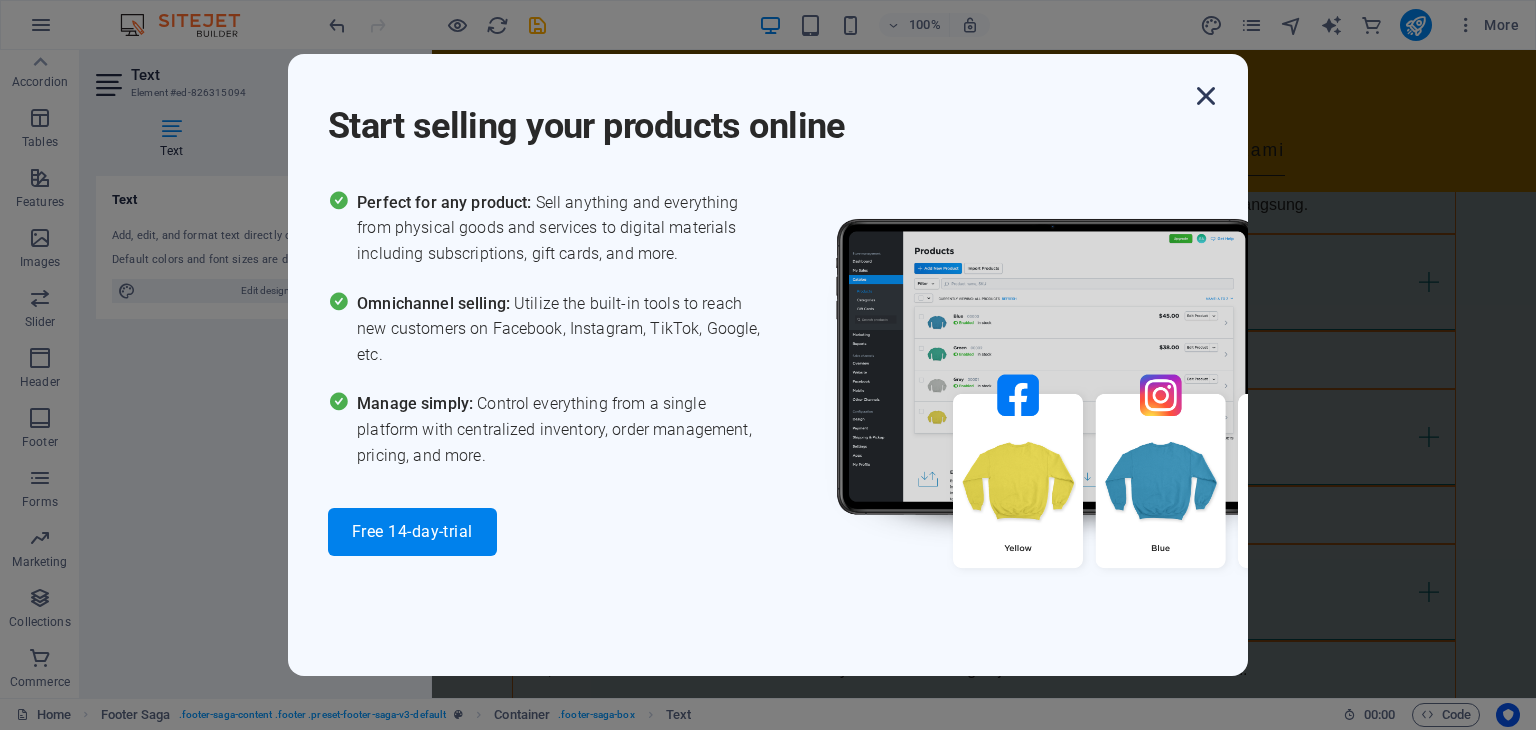 click at bounding box center [1206, 96] 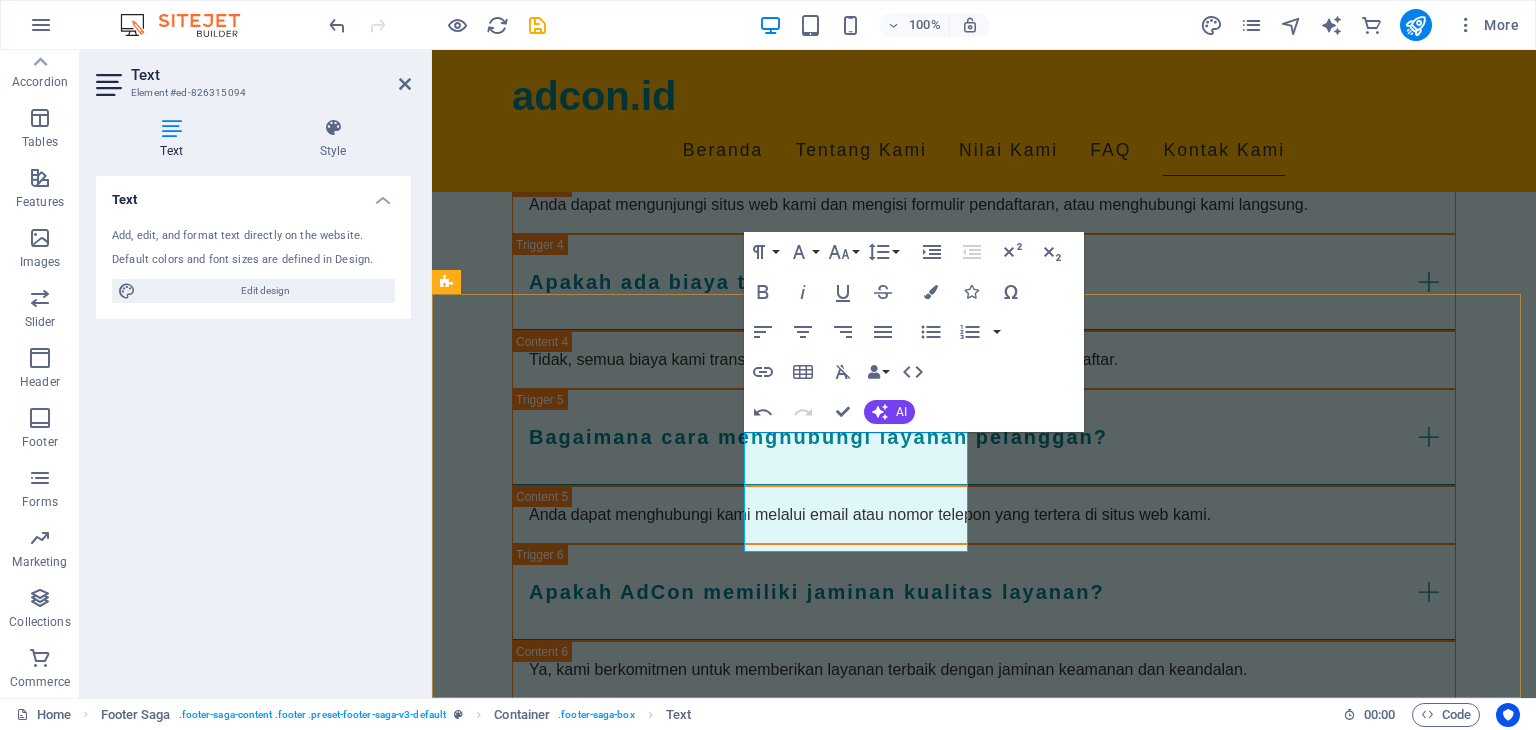 drag, startPoint x: 811, startPoint y: 513, endPoint x: 879, endPoint y: 484, distance: 73.92564 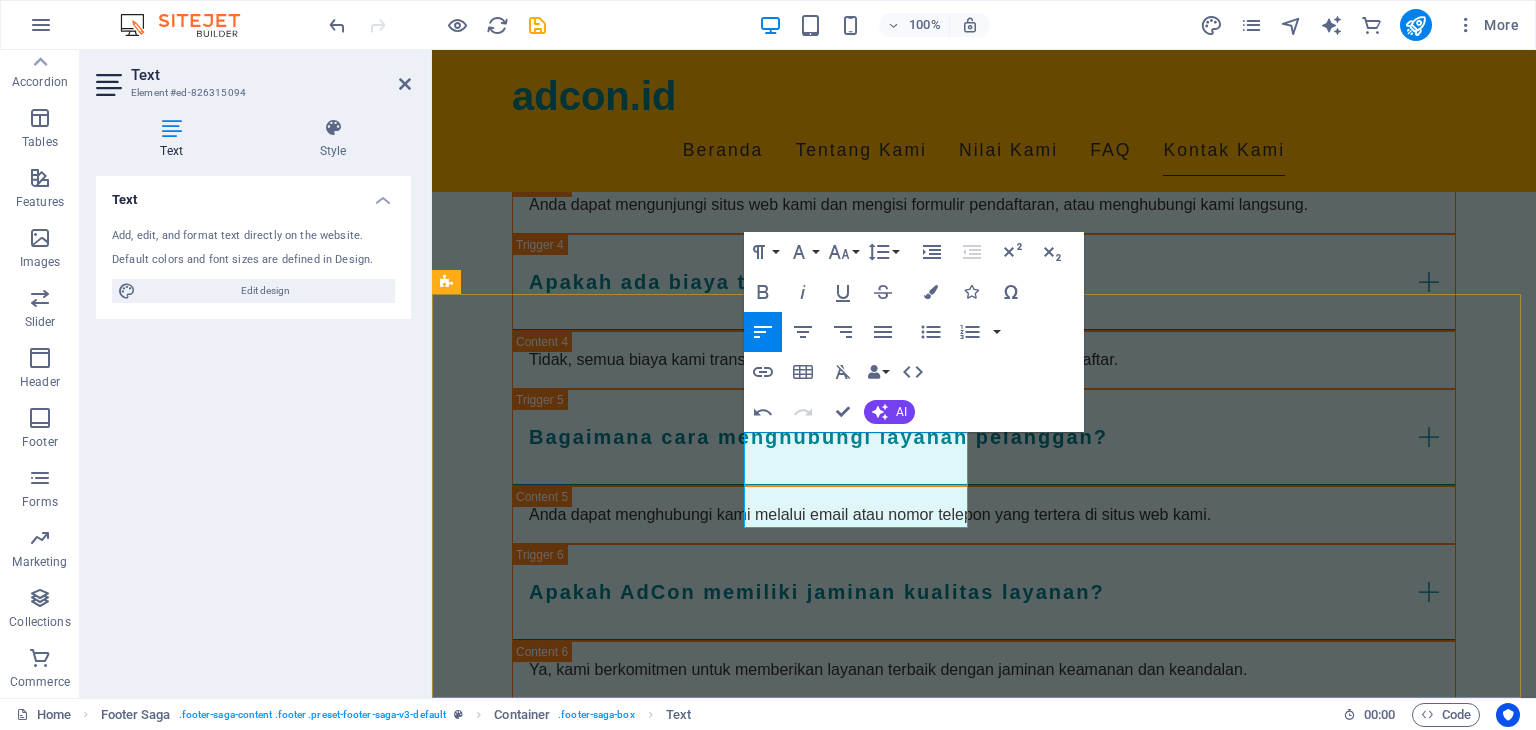 click on "[STREET] Phone: [PHONE]   Email: [EMAIL]" at bounding box center (560, 1778) 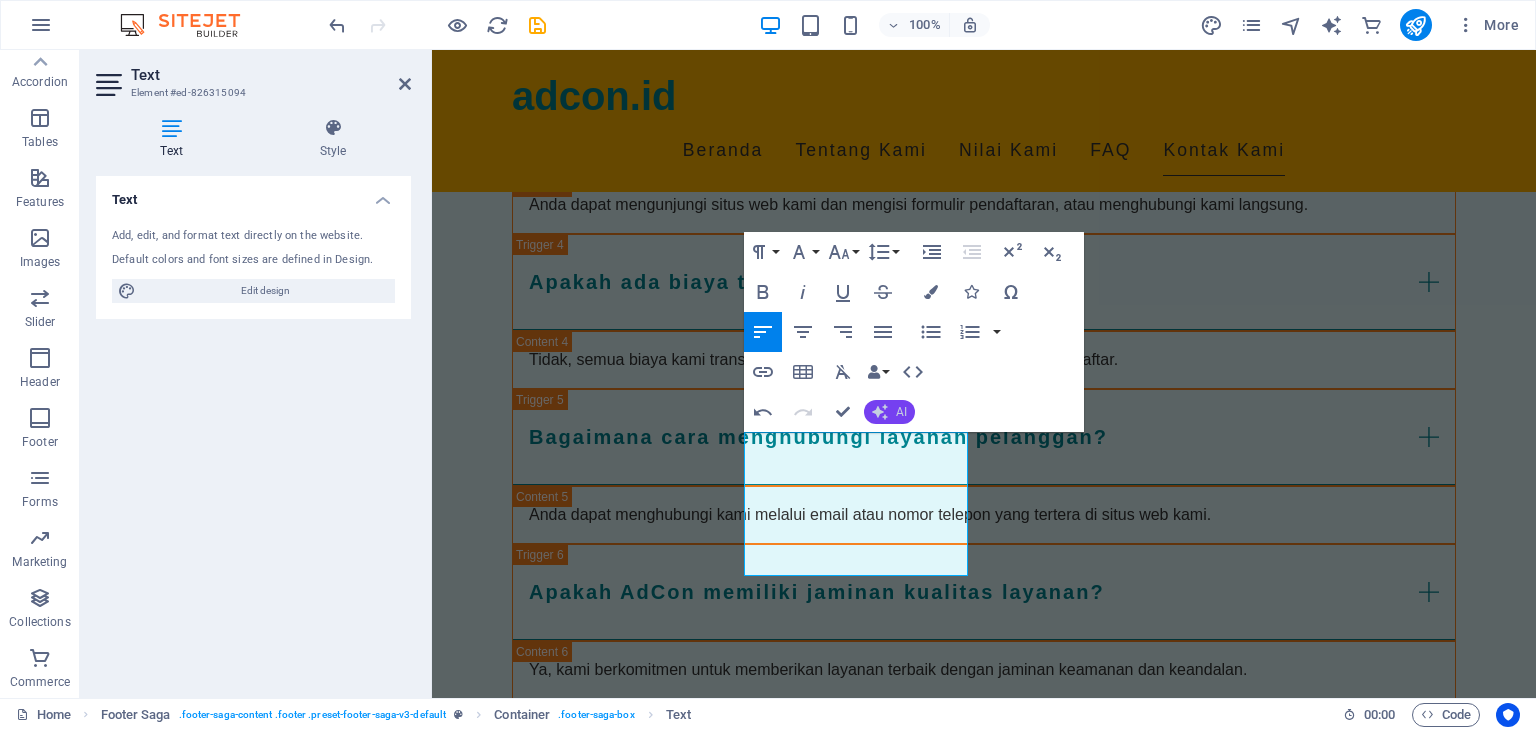 click on "AI" at bounding box center [889, 412] 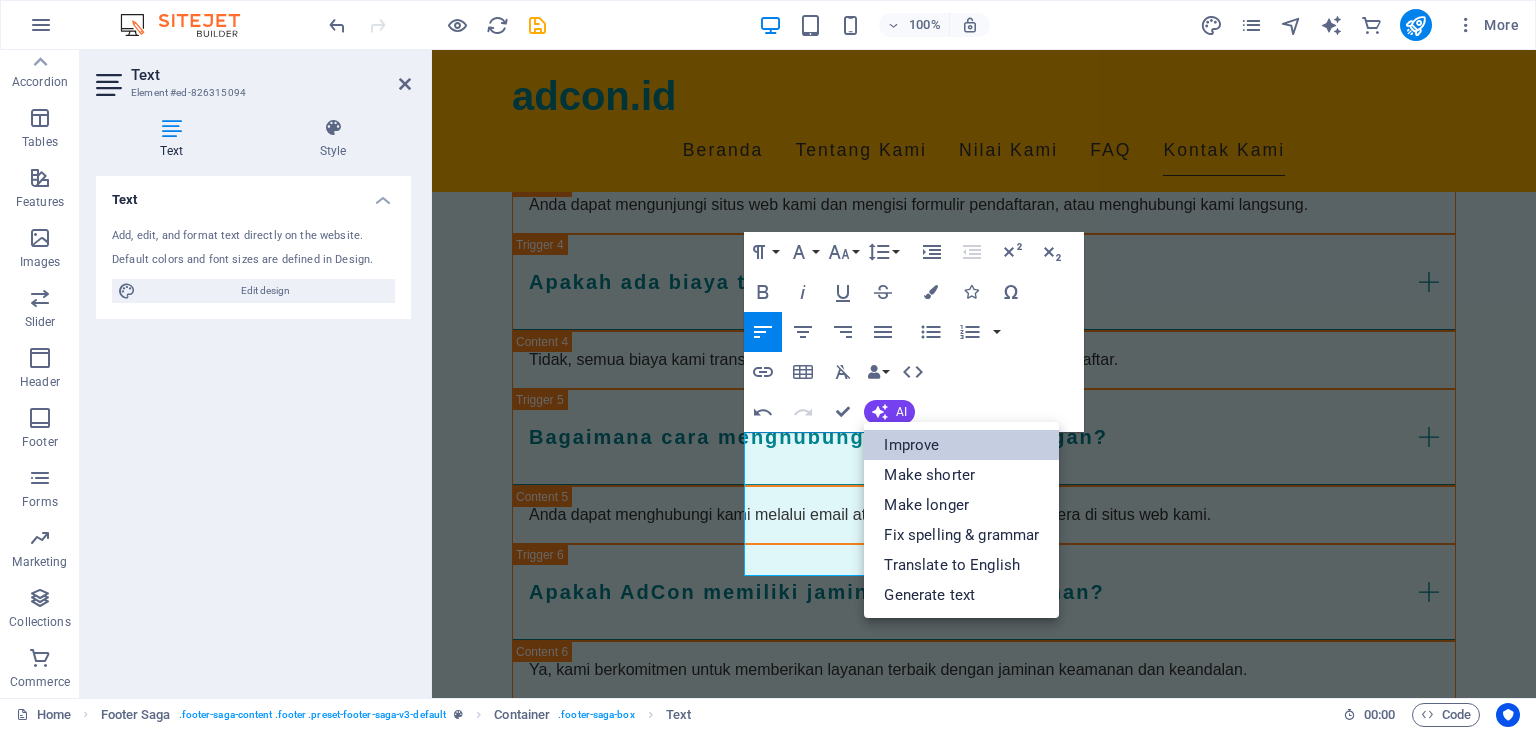 click on "Improve" at bounding box center [961, 445] 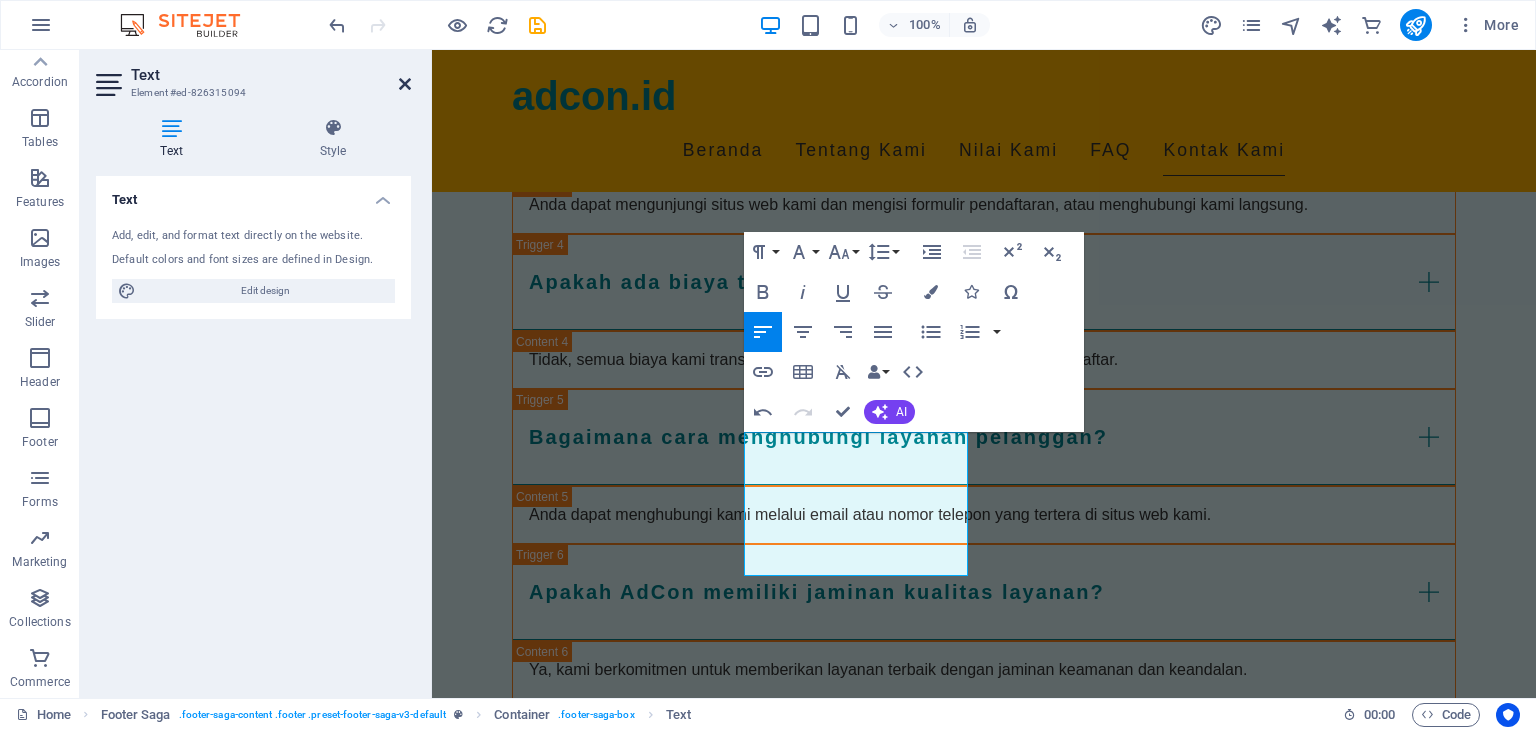 click at bounding box center [405, 84] 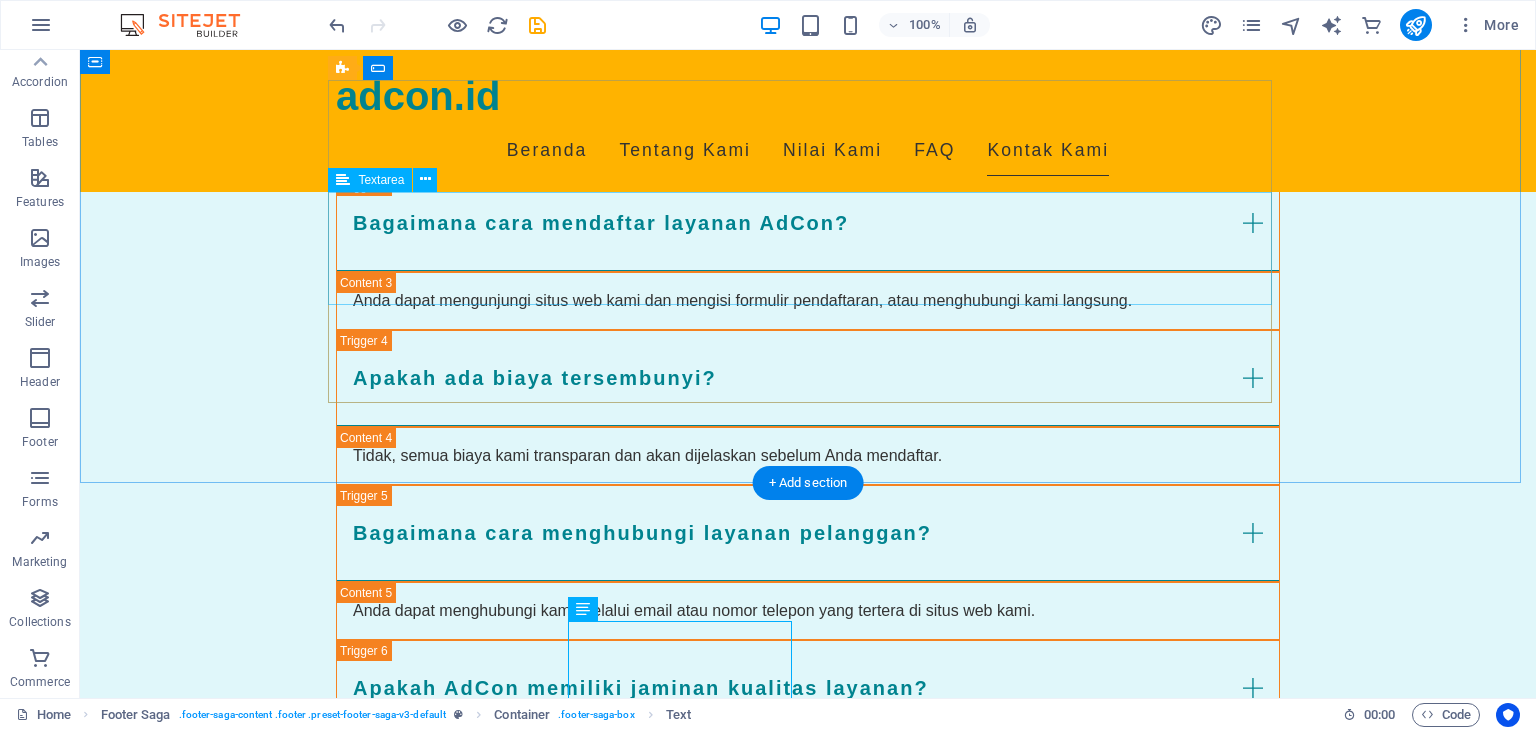 scroll, scrollTop: 2495, scrollLeft: 0, axis: vertical 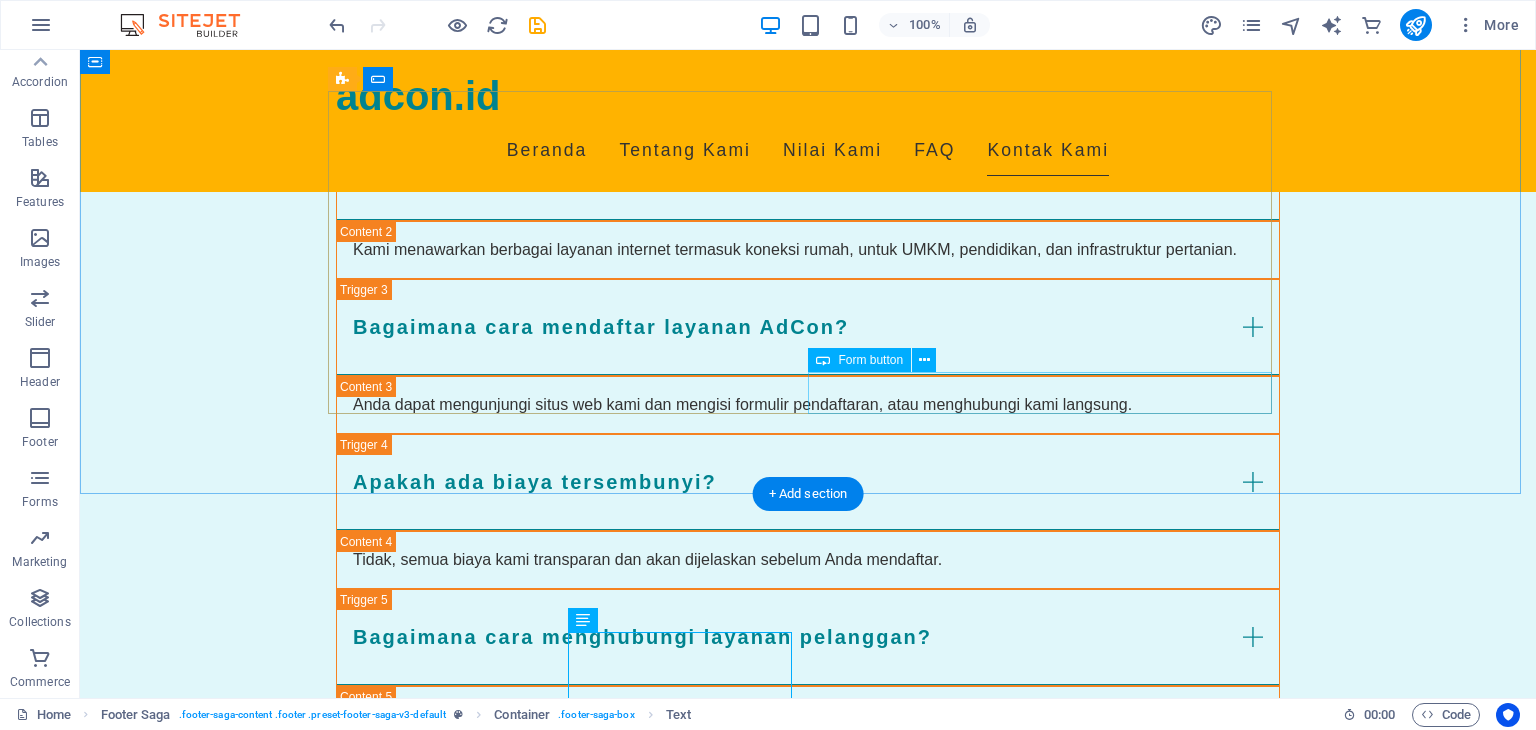 click on "Kirim Pesan" at bounding box center [1048, 1451] 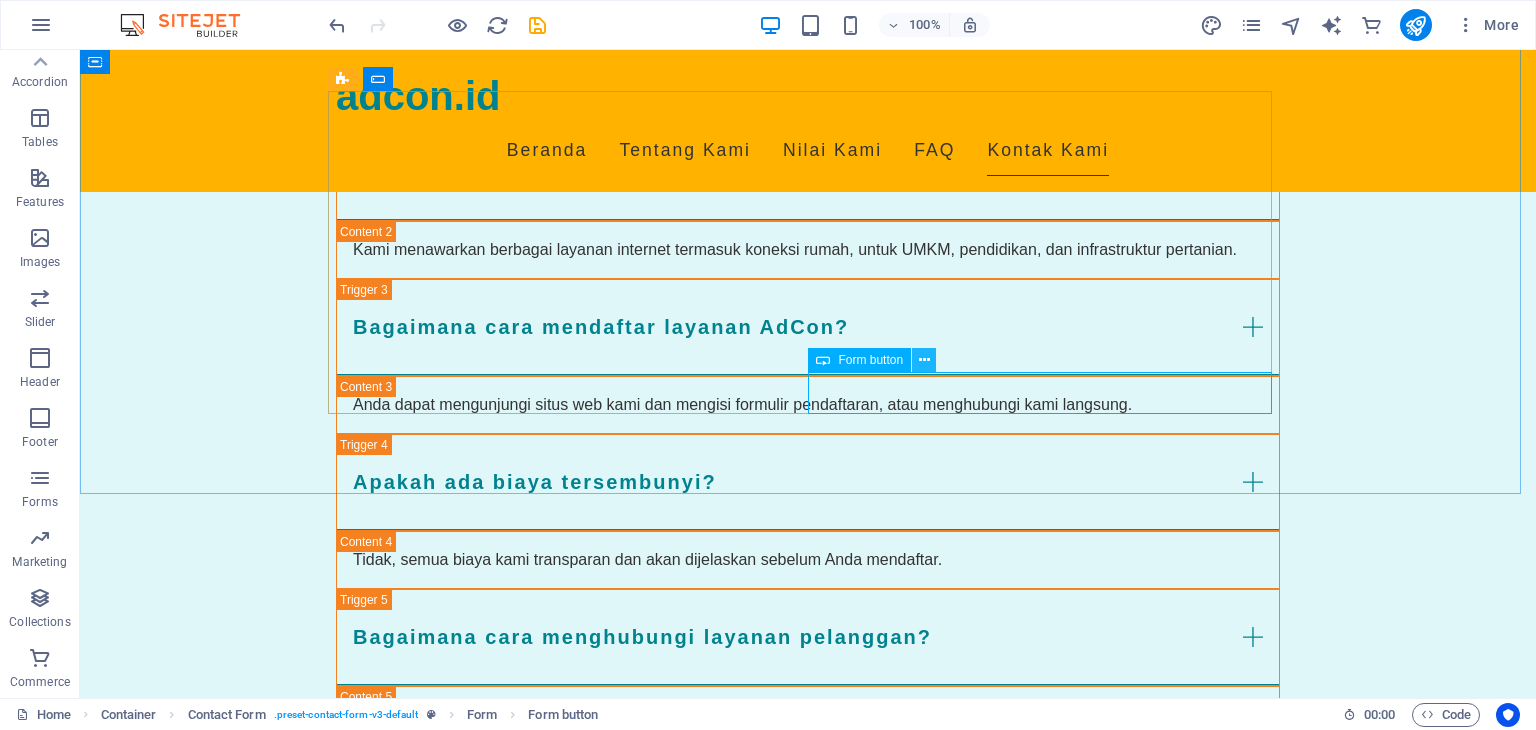 click at bounding box center [924, 360] 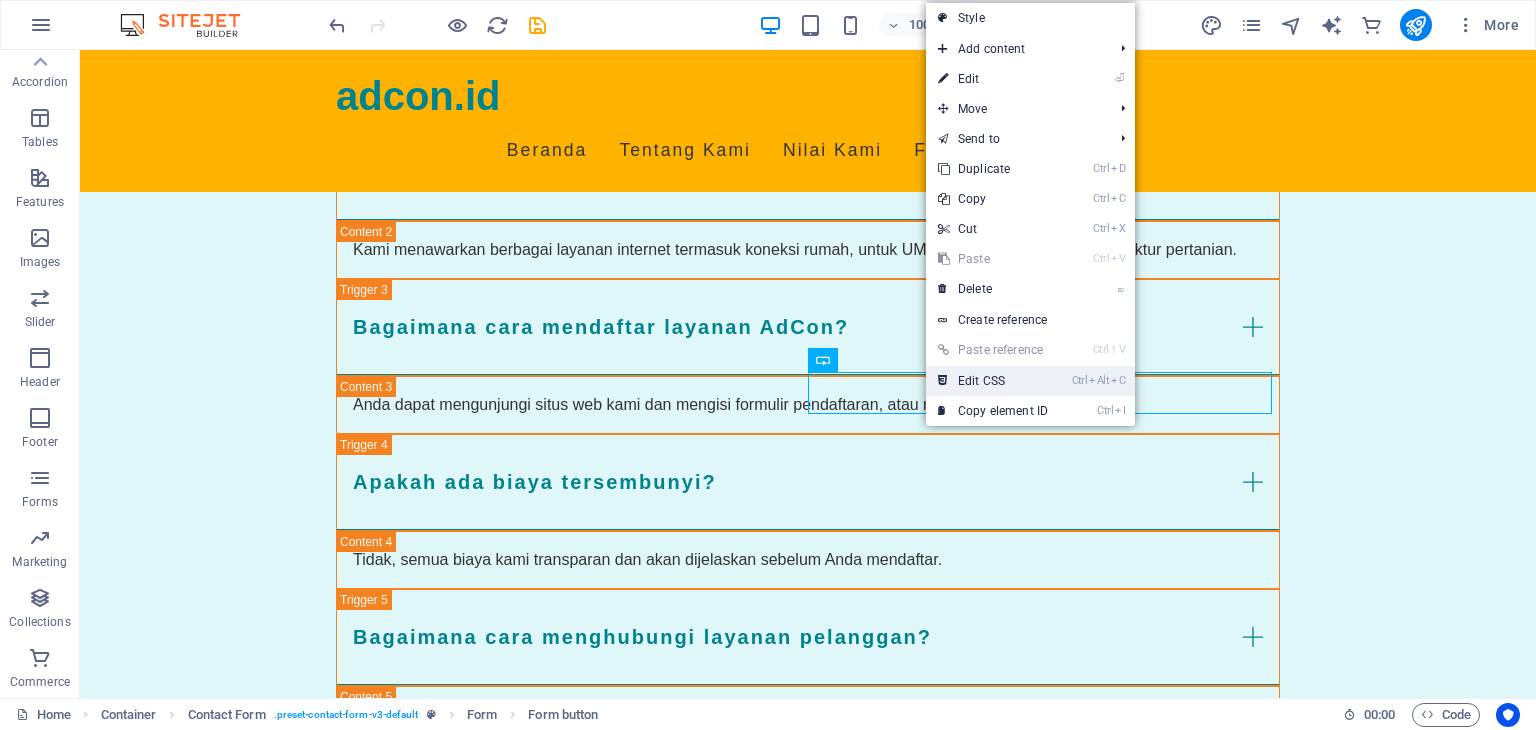 click on "Ctrl Alt C  Edit CSS" at bounding box center (993, 381) 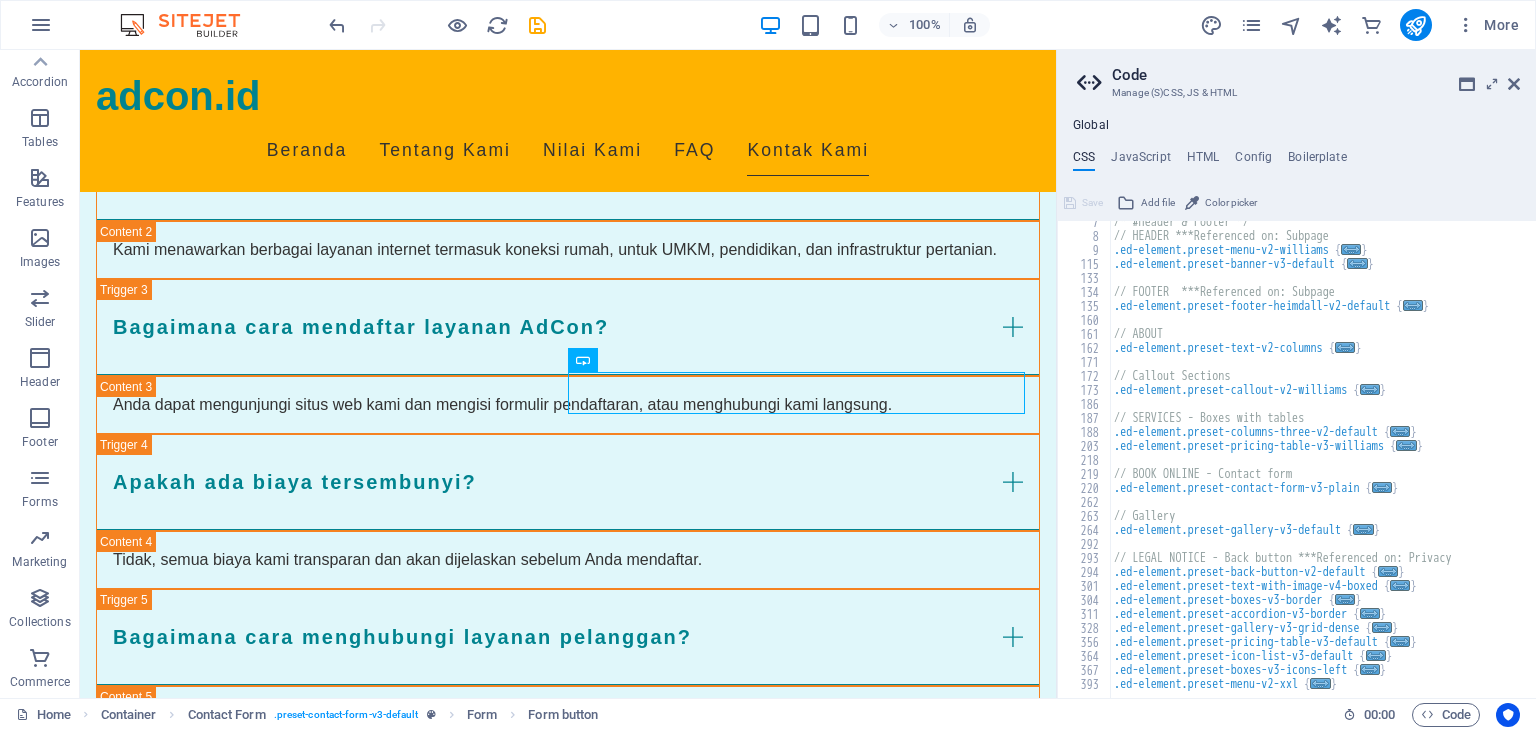 scroll, scrollTop: 0, scrollLeft: 0, axis: both 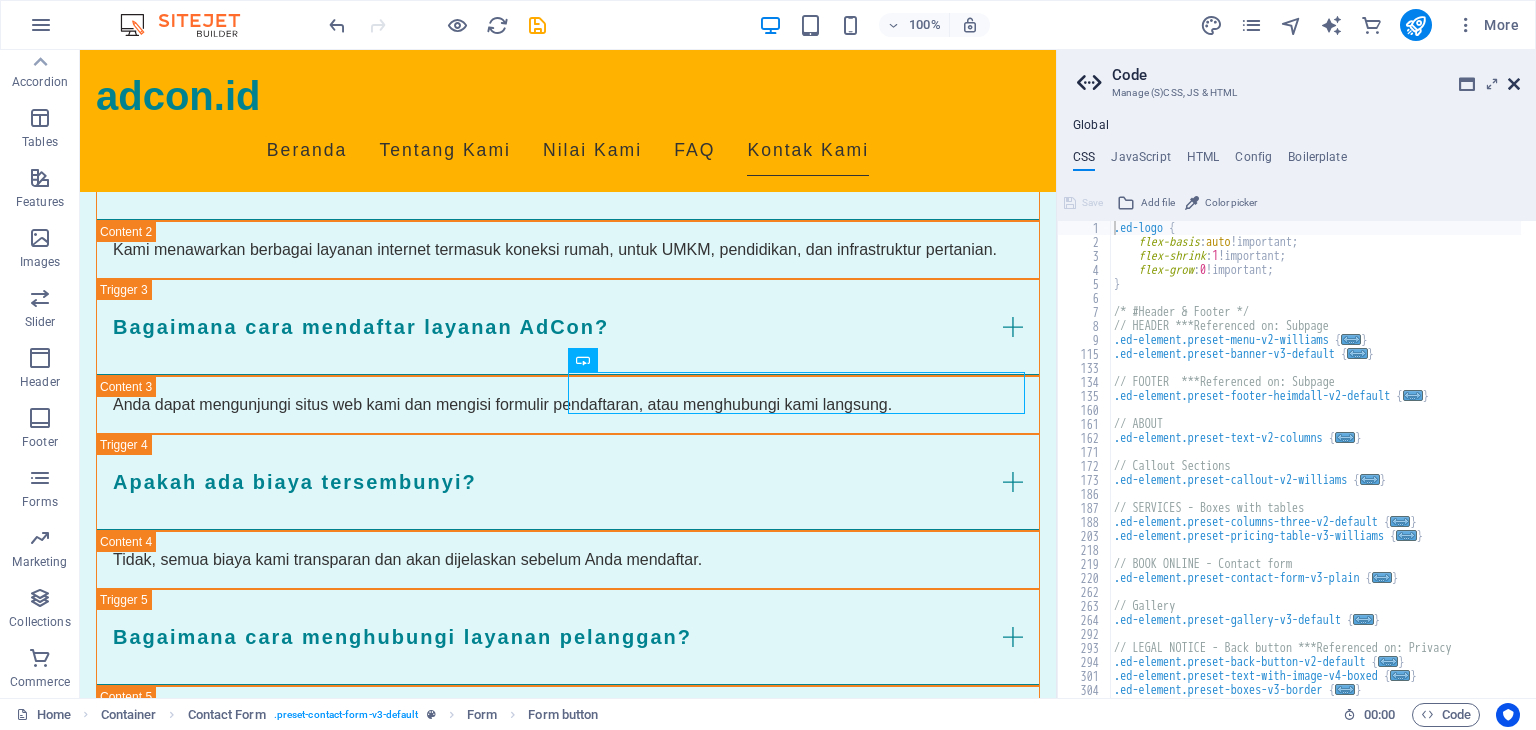click at bounding box center (1514, 84) 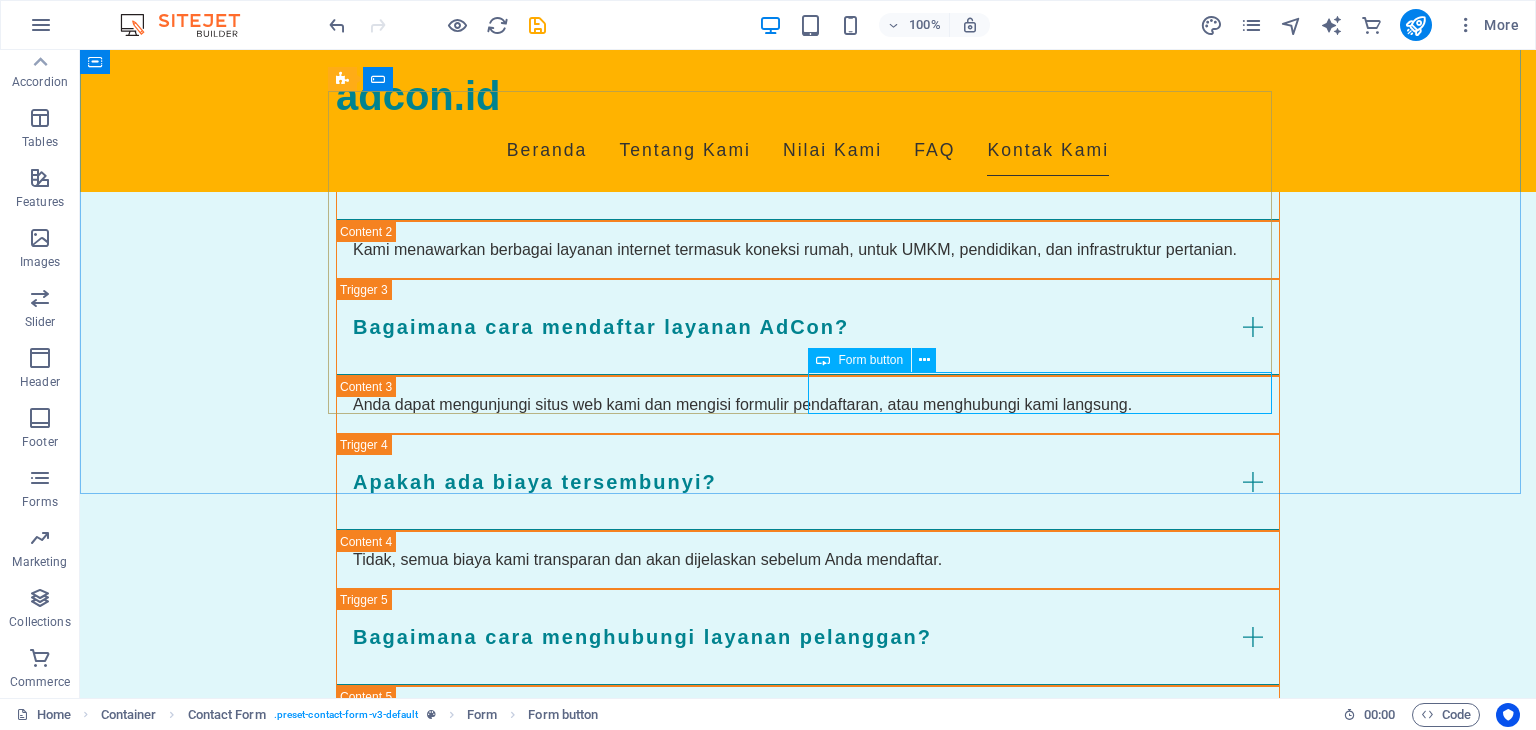 click on "Form button" at bounding box center (859, 360) 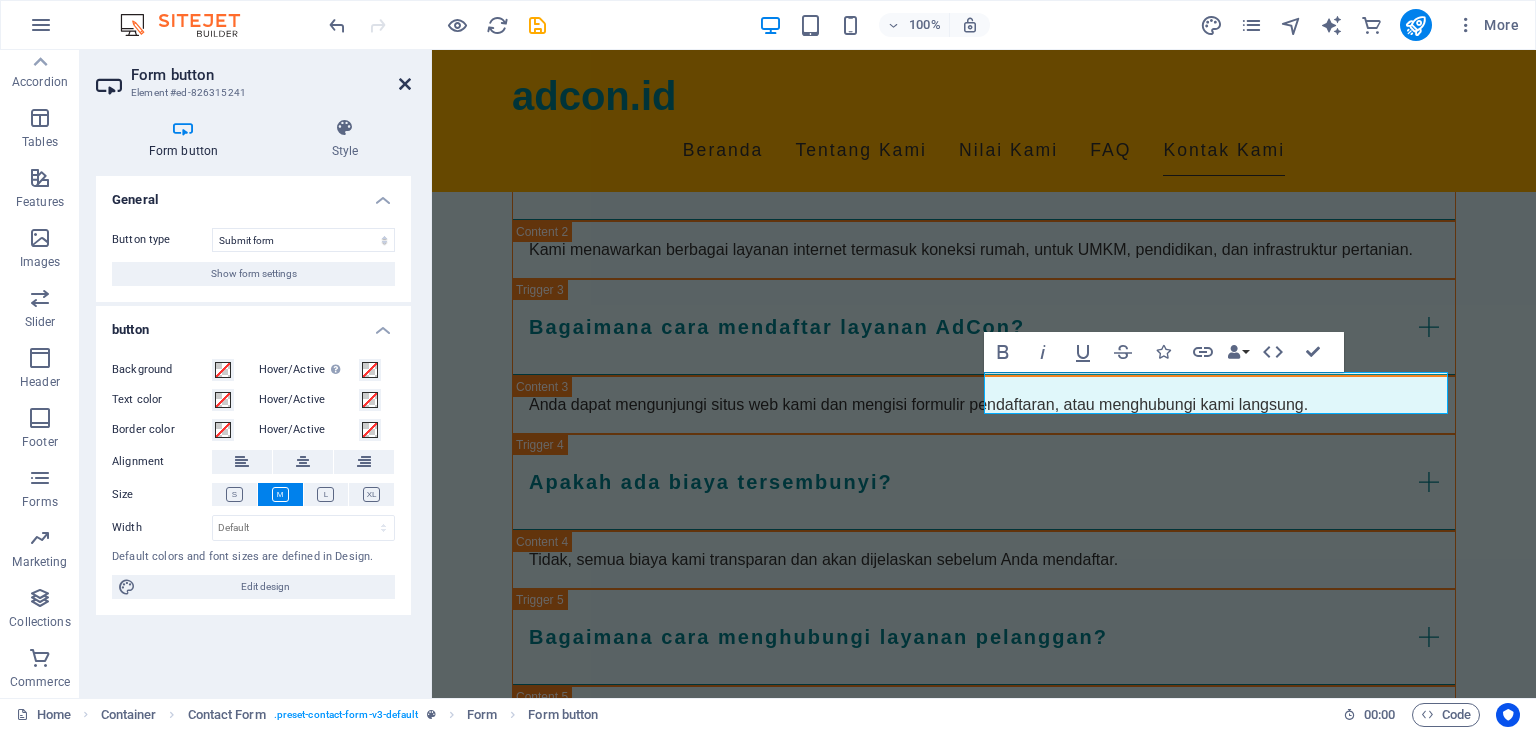 click at bounding box center [405, 84] 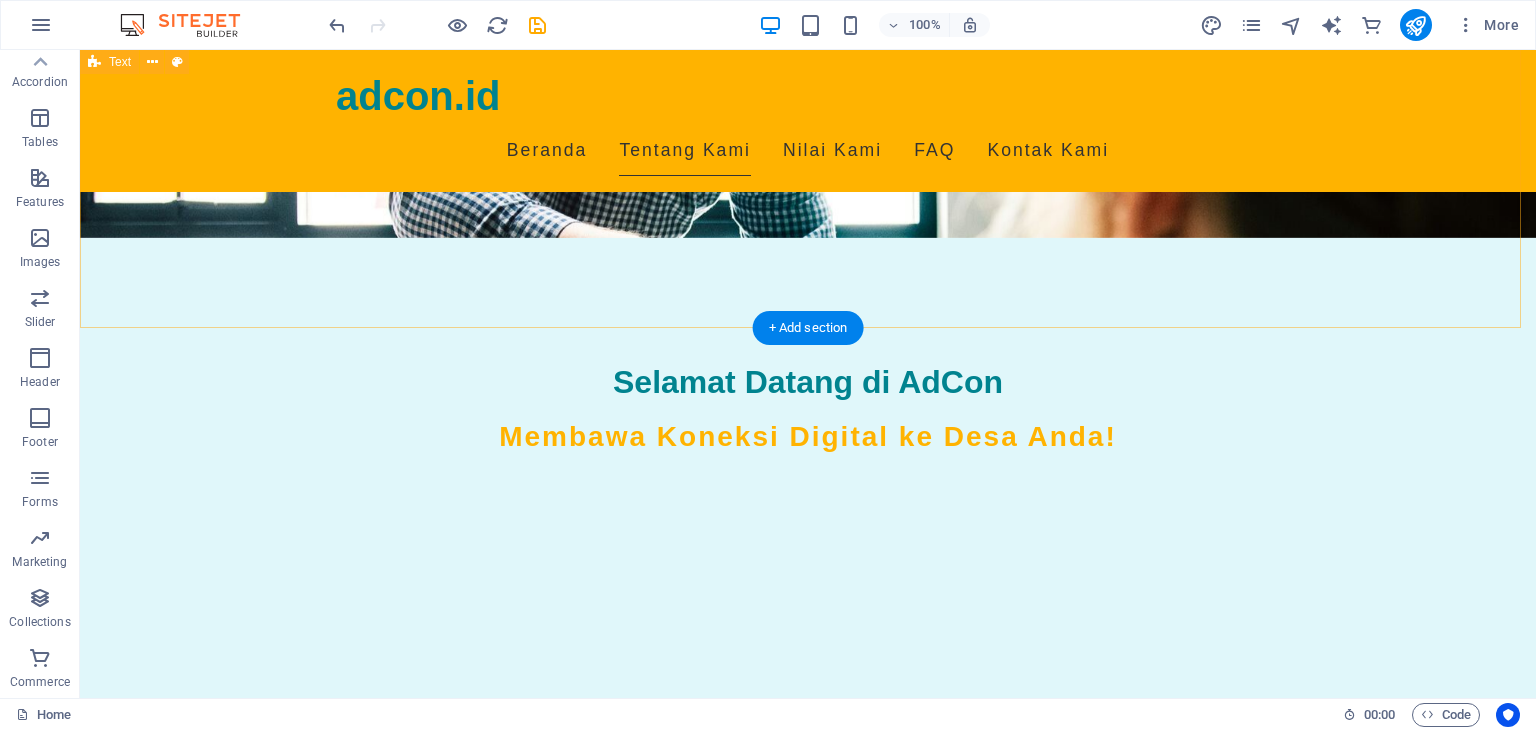 scroll, scrollTop: 195, scrollLeft: 0, axis: vertical 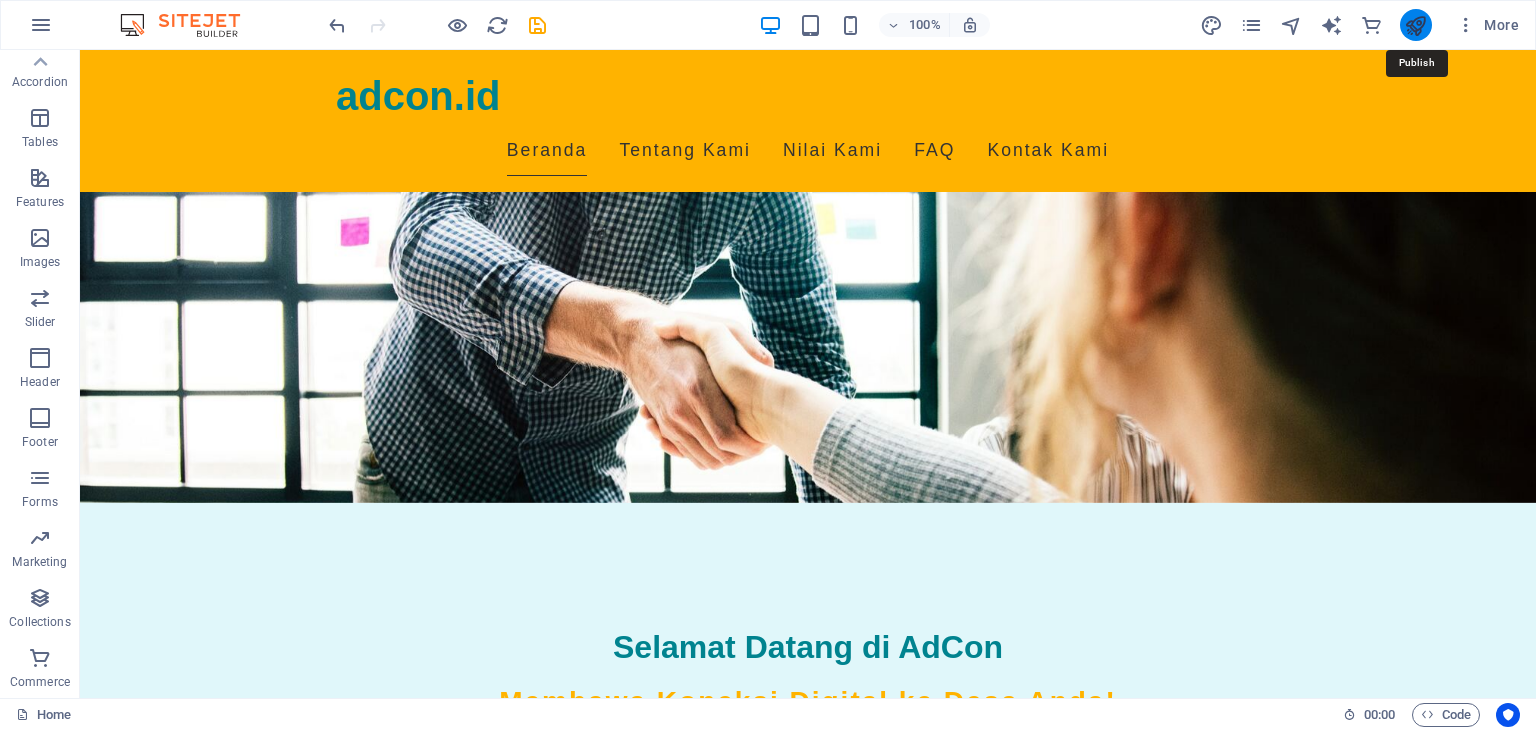 click at bounding box center (1415, 25) 